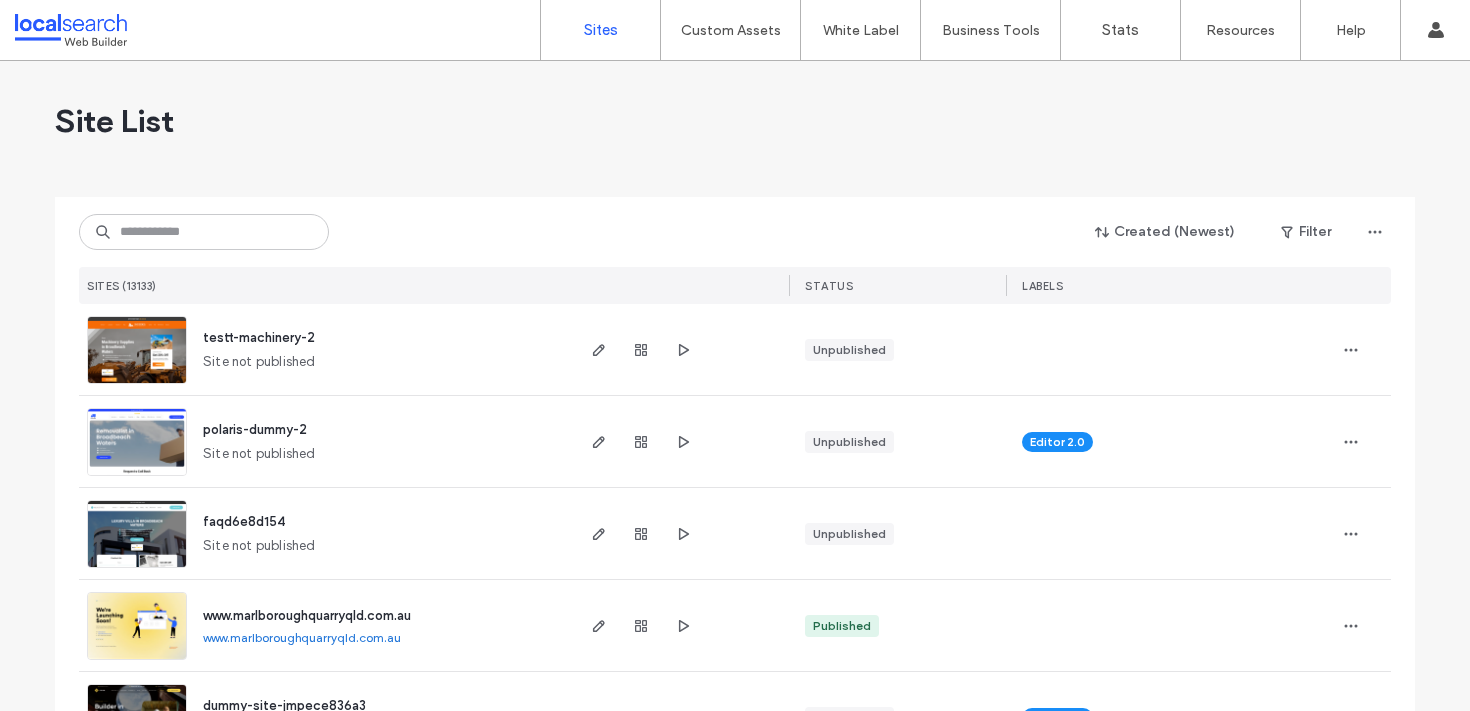 scroll, scrollTop: 0, scrollLeft: 0, axis: both 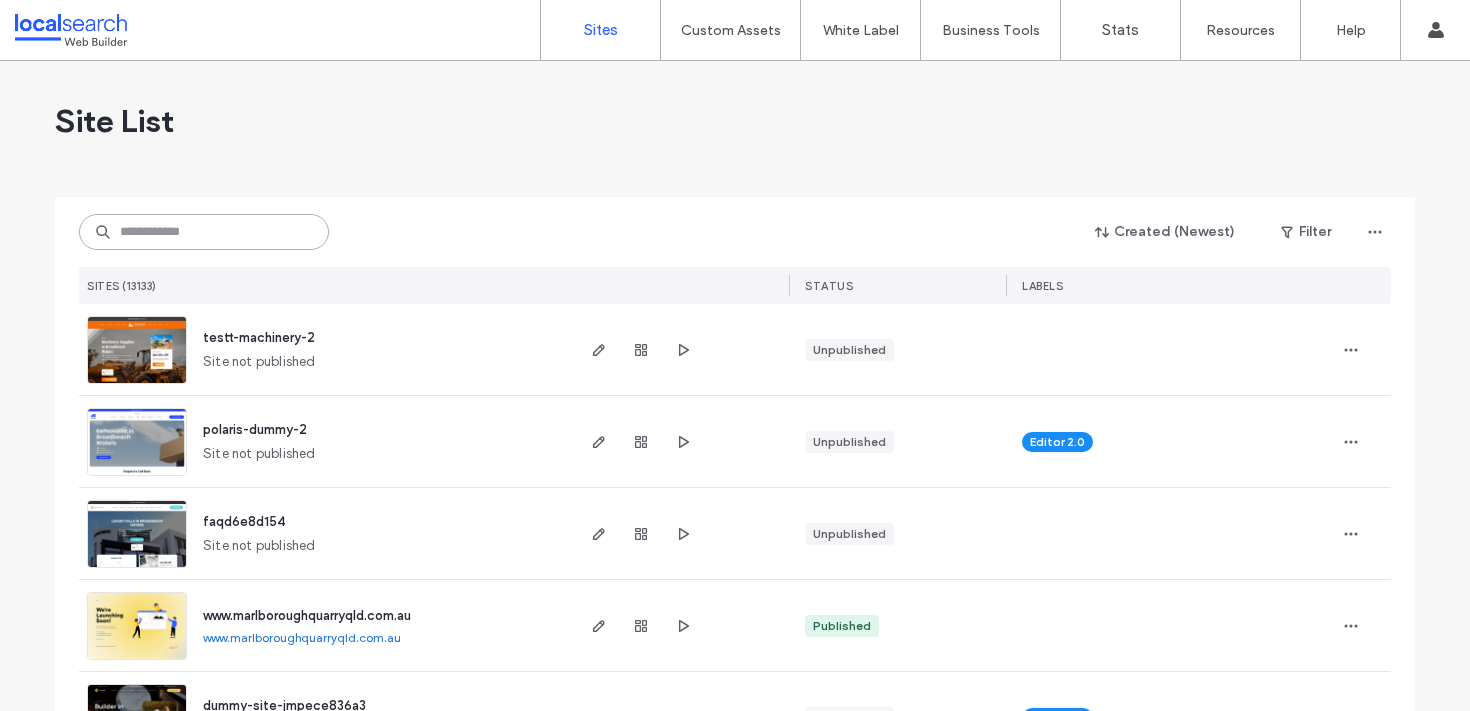 click at bounding box center (204, 232) 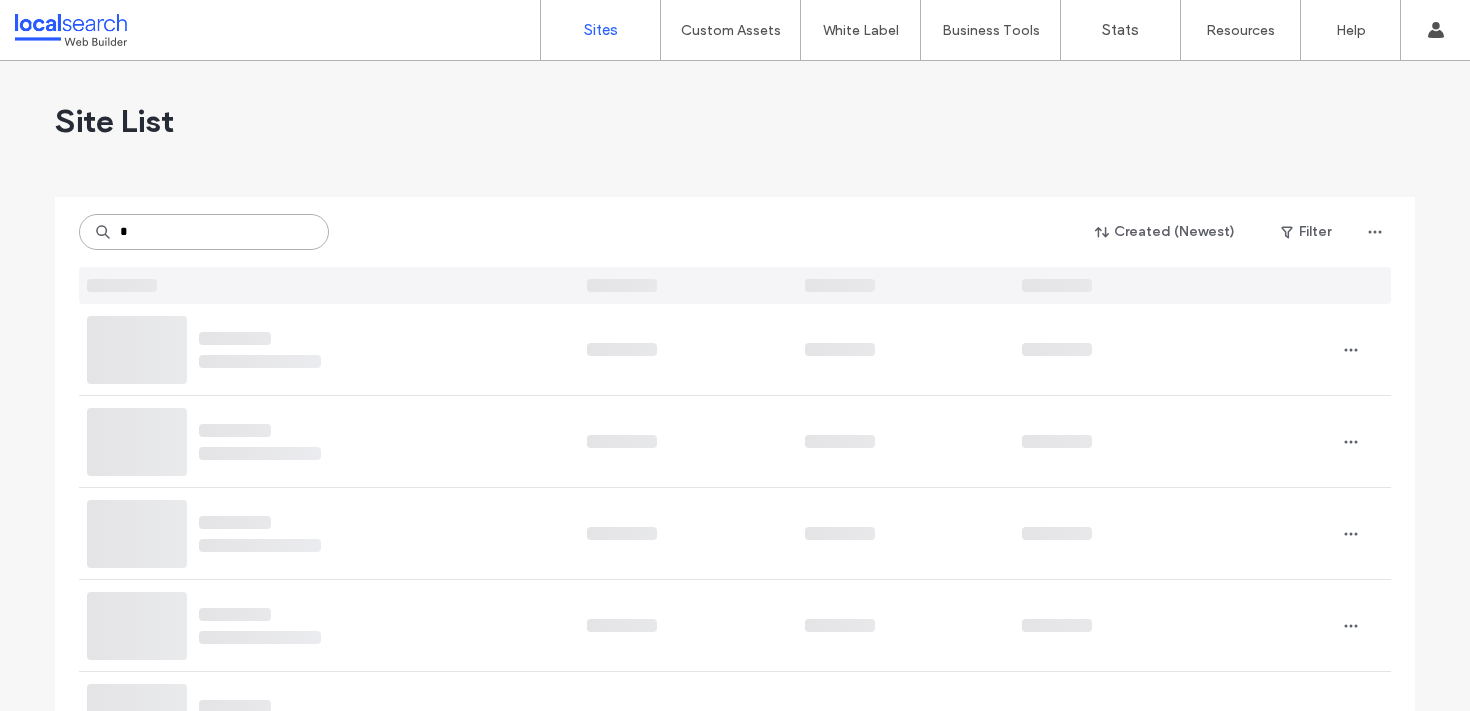 type on "*" 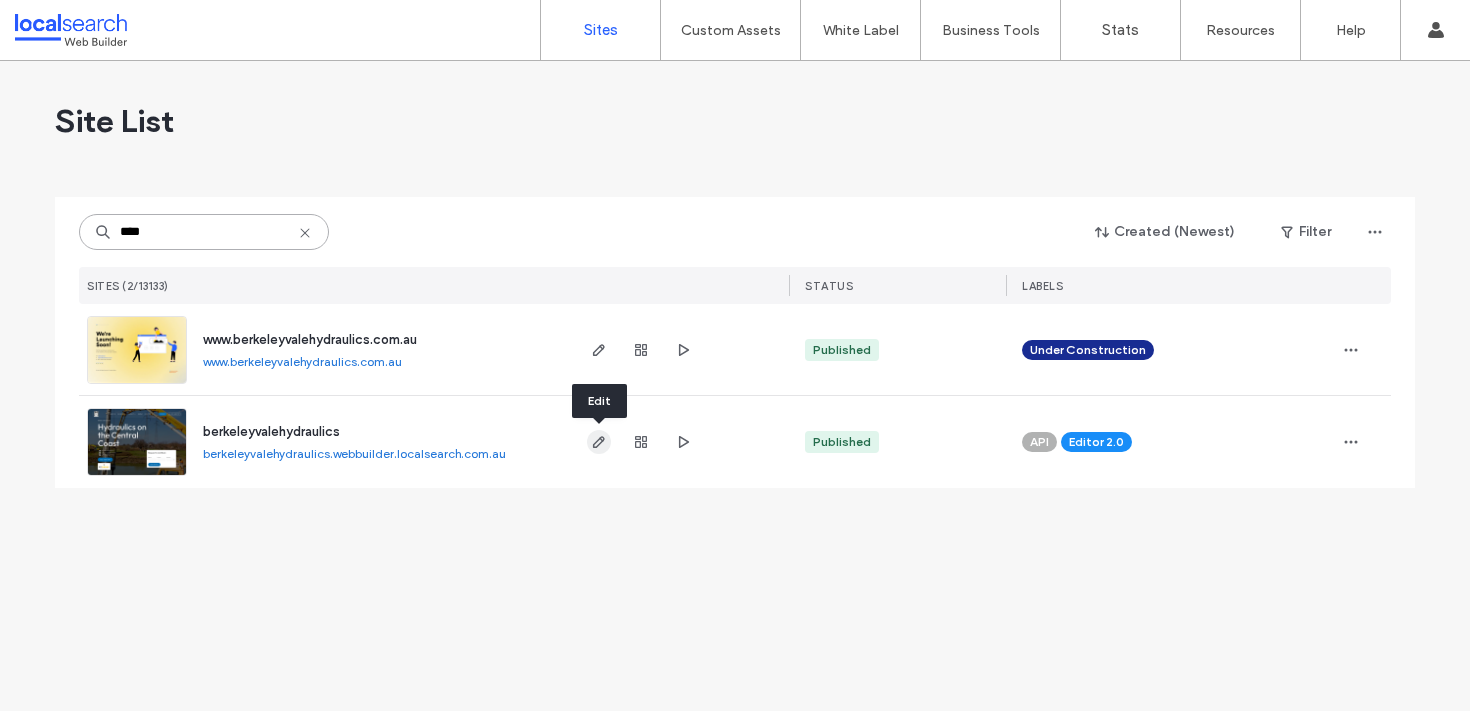 type on "****" 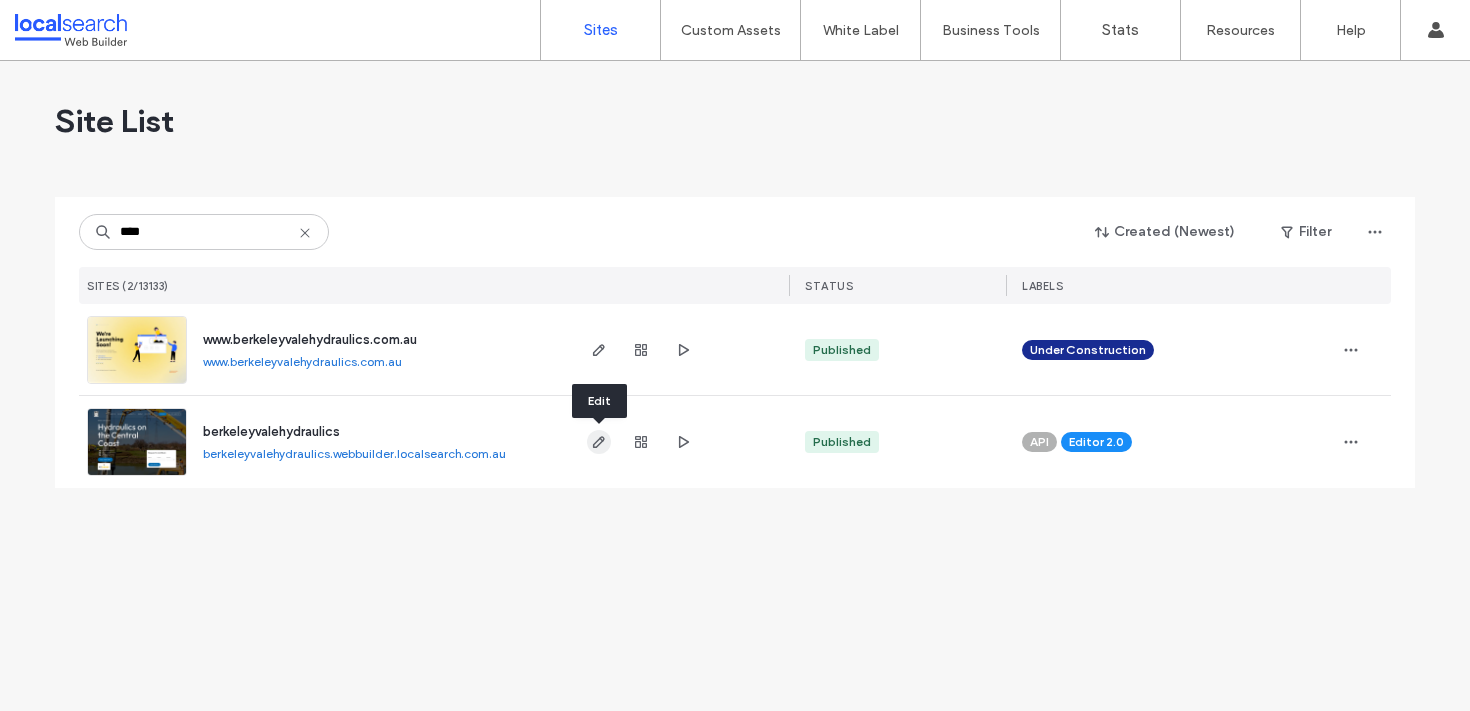 click 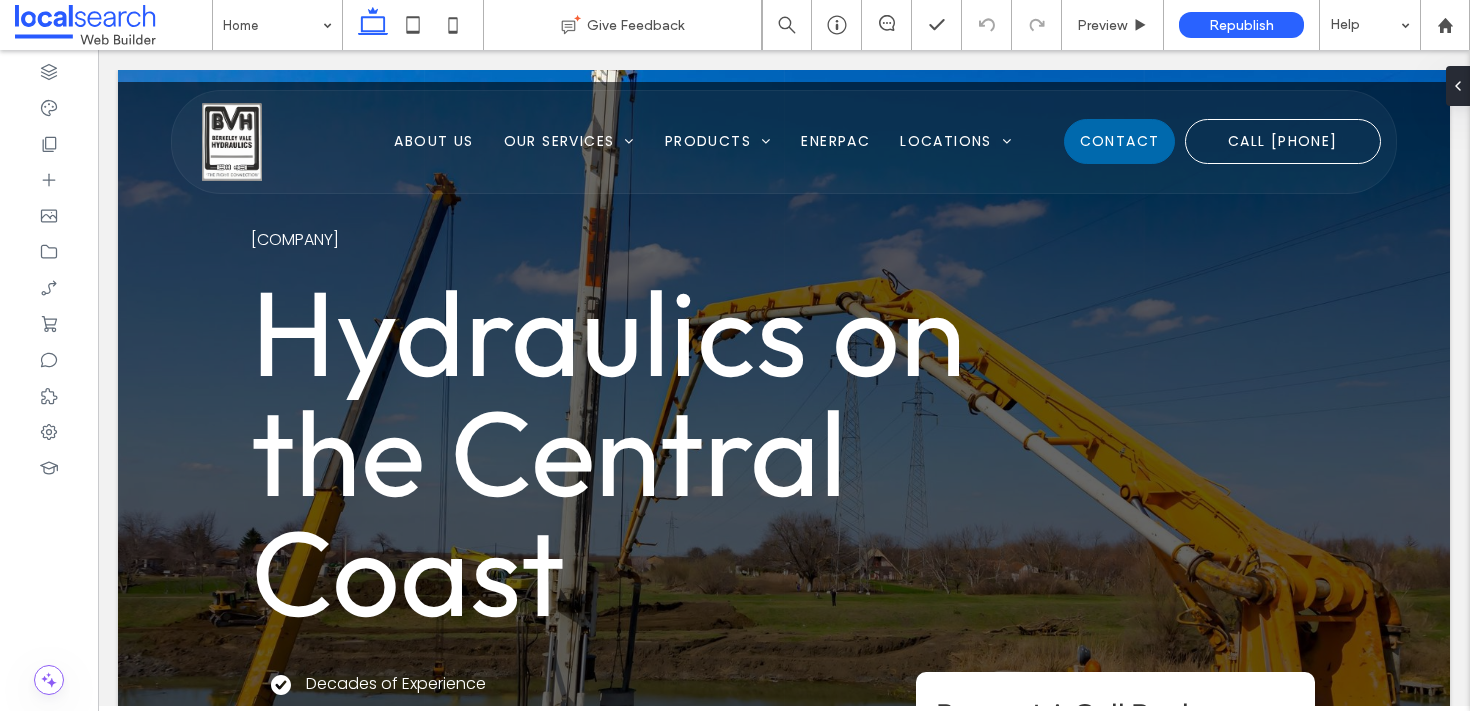 scroll, scrollTop: 0, scrollLeft: 0, axis: both 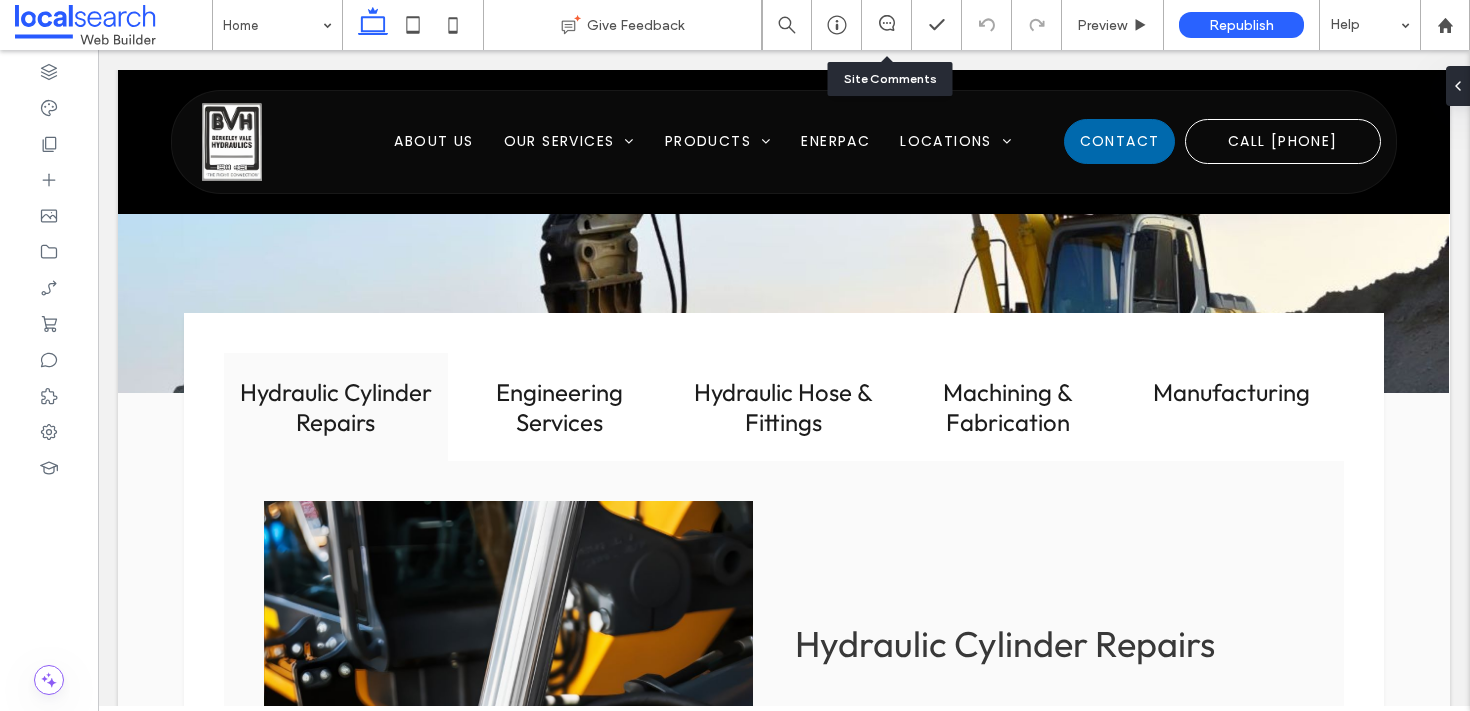 click at bounding box center [887, 25] 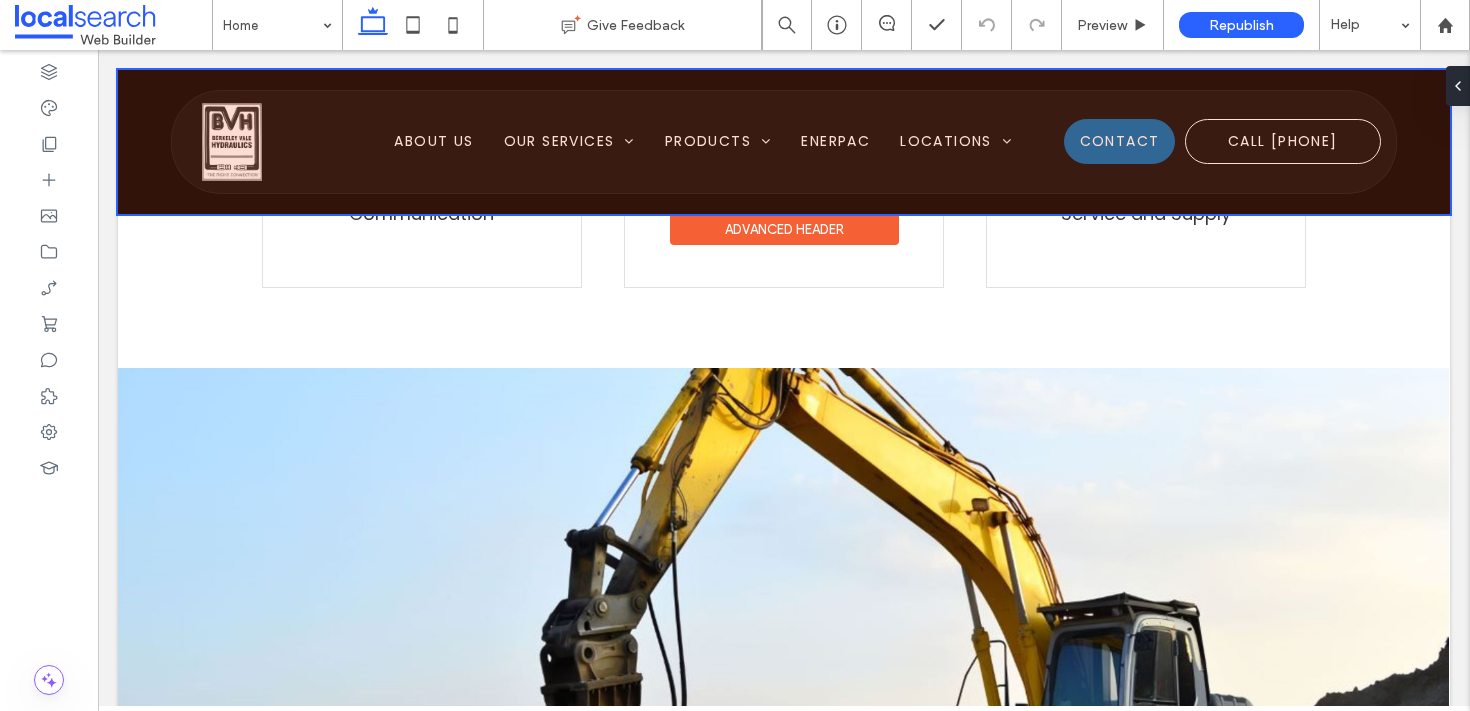 scroll, scrollTop: 1361, scrollLeft: 0, axis: vertical 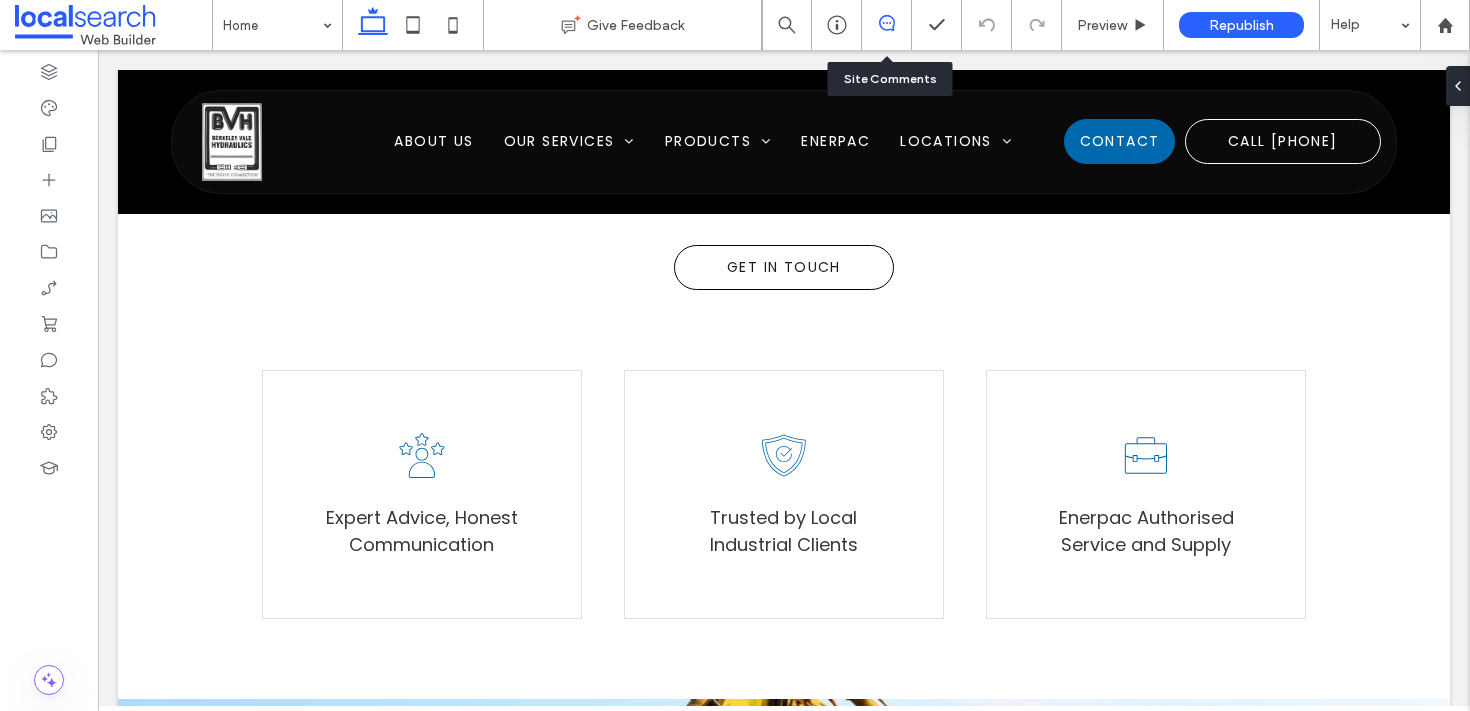 click 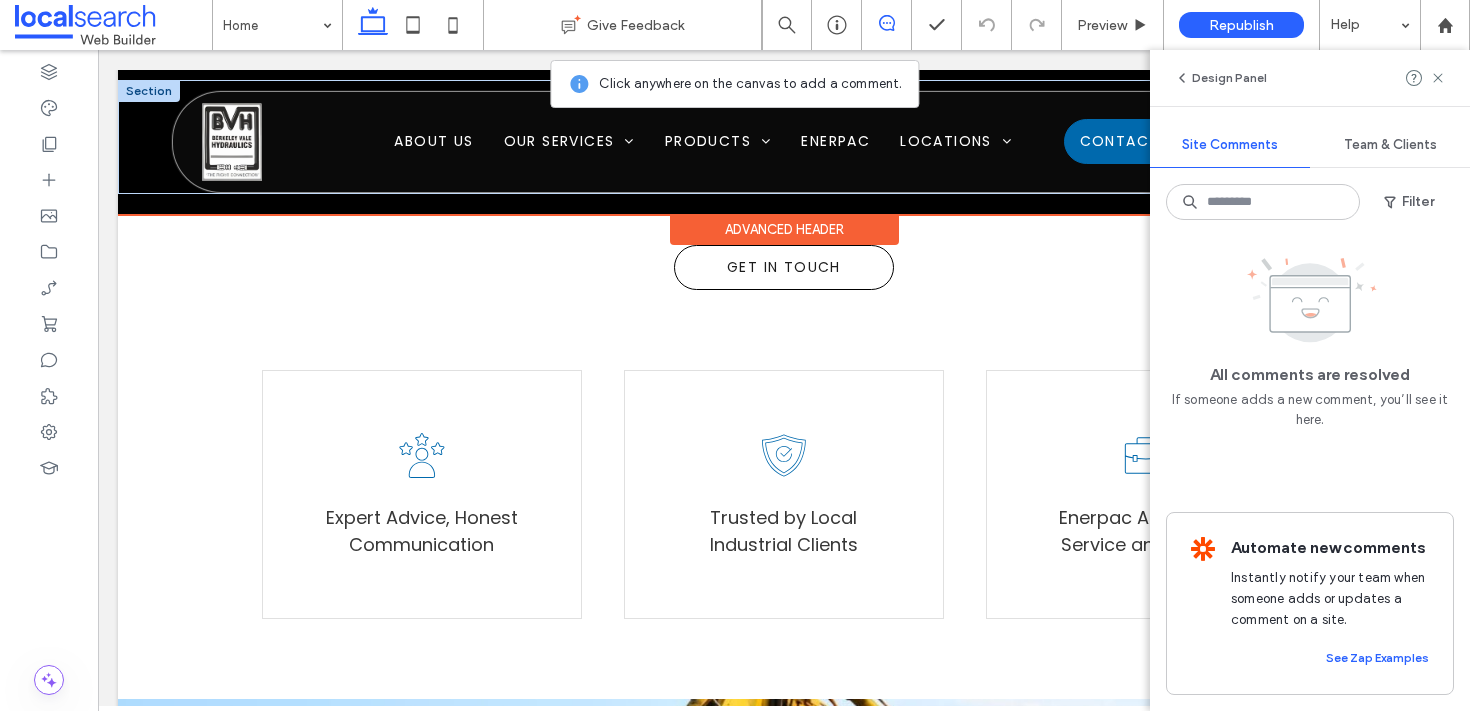 click on "Phone Icon
About Us
Our Services
Hydraulic Cylinder Repairs
Engineering Services
Hydraulic Hose & Fittings
Machining & Fabrication
Manufacturing
Products
V belts
Fittings
Coils
Adapters
Clamps
Nuts
Bolts
Washers
Bushings
Enerpac
Locations
Hydraulic & Hose Repairs Fountaindale
Hydraulic & Hose Repairs Tuggerah
Hydraulic & Hose Repairs Gosford
Hydraulic & Hose Repairs Wyong
Contact
Call [PHONE]
Menu Icon" at bounding box center [783, 142] 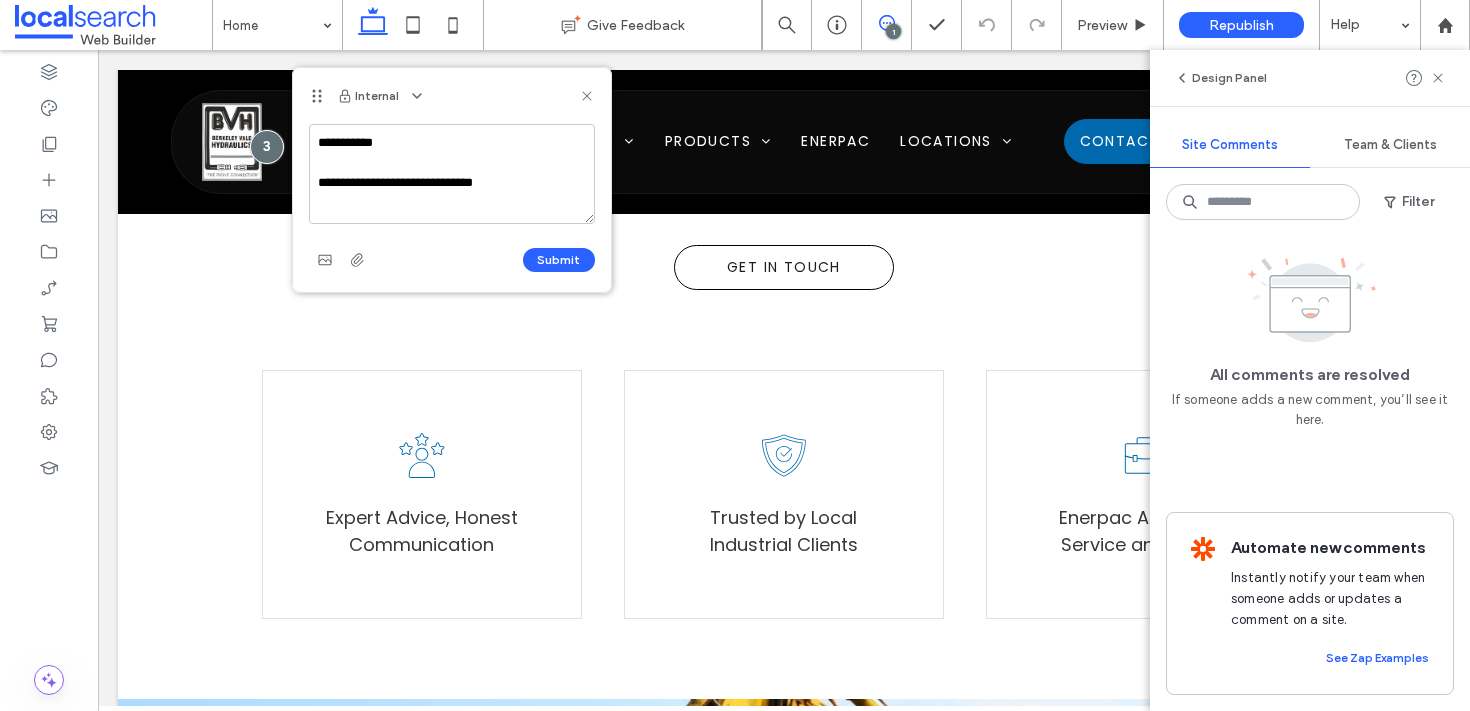 click on "**********" at bounding box center [452, 174] 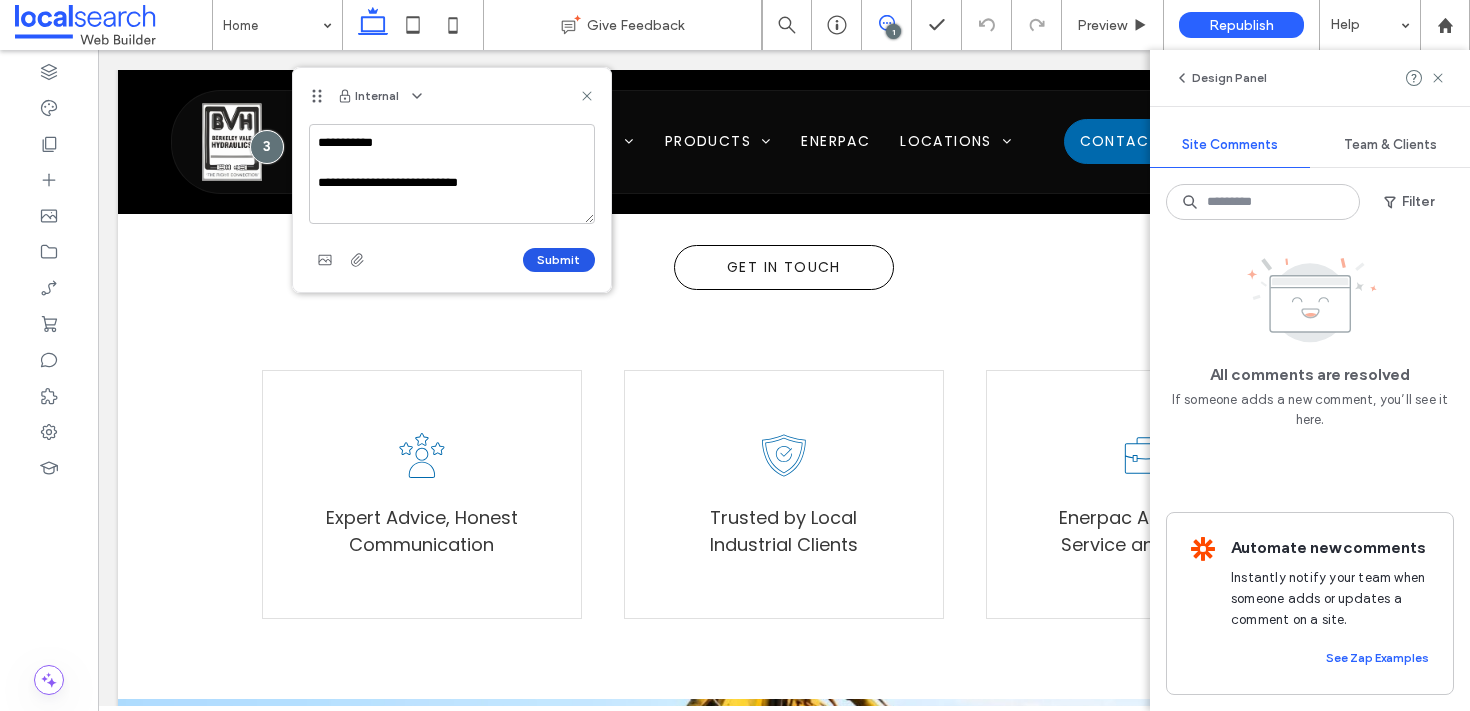 type on "**********" 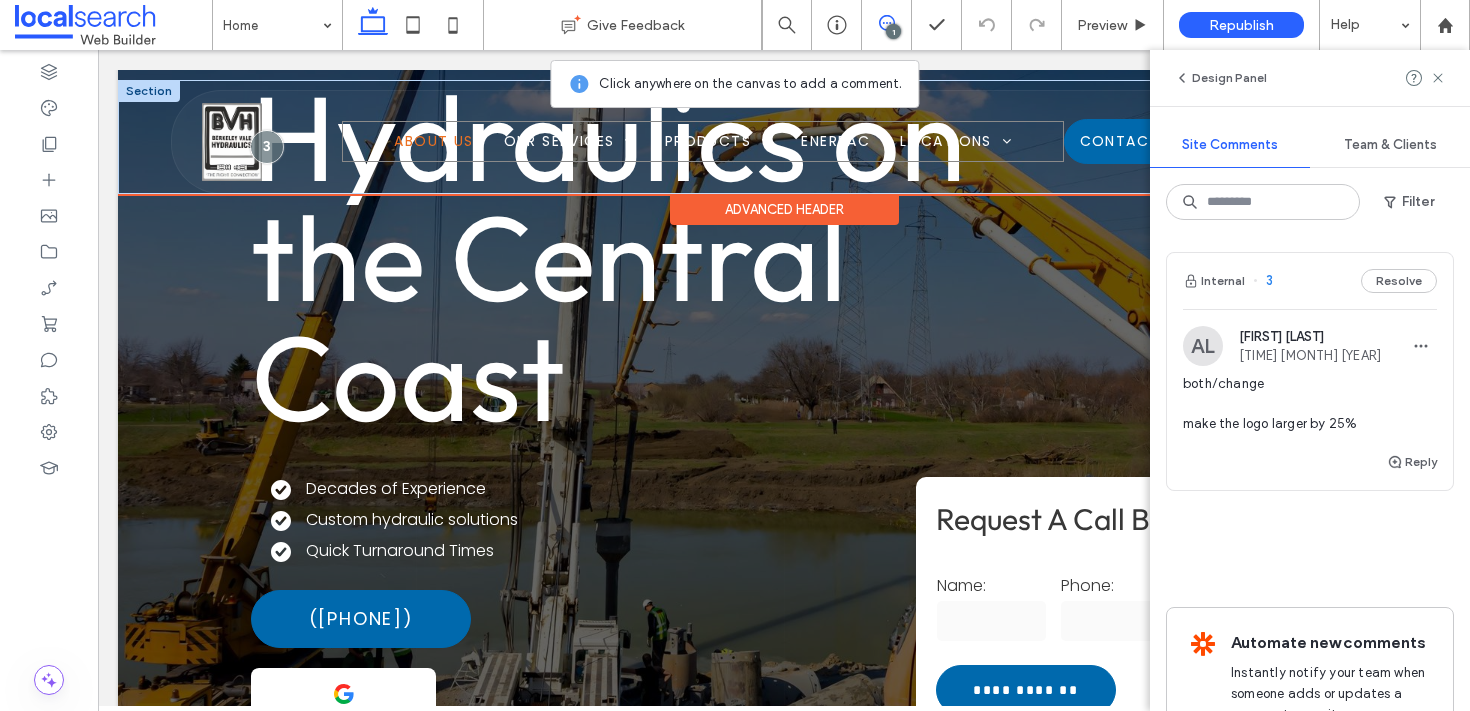 scroll, scrollTop: 0, scrollLeft: 0, axis: both 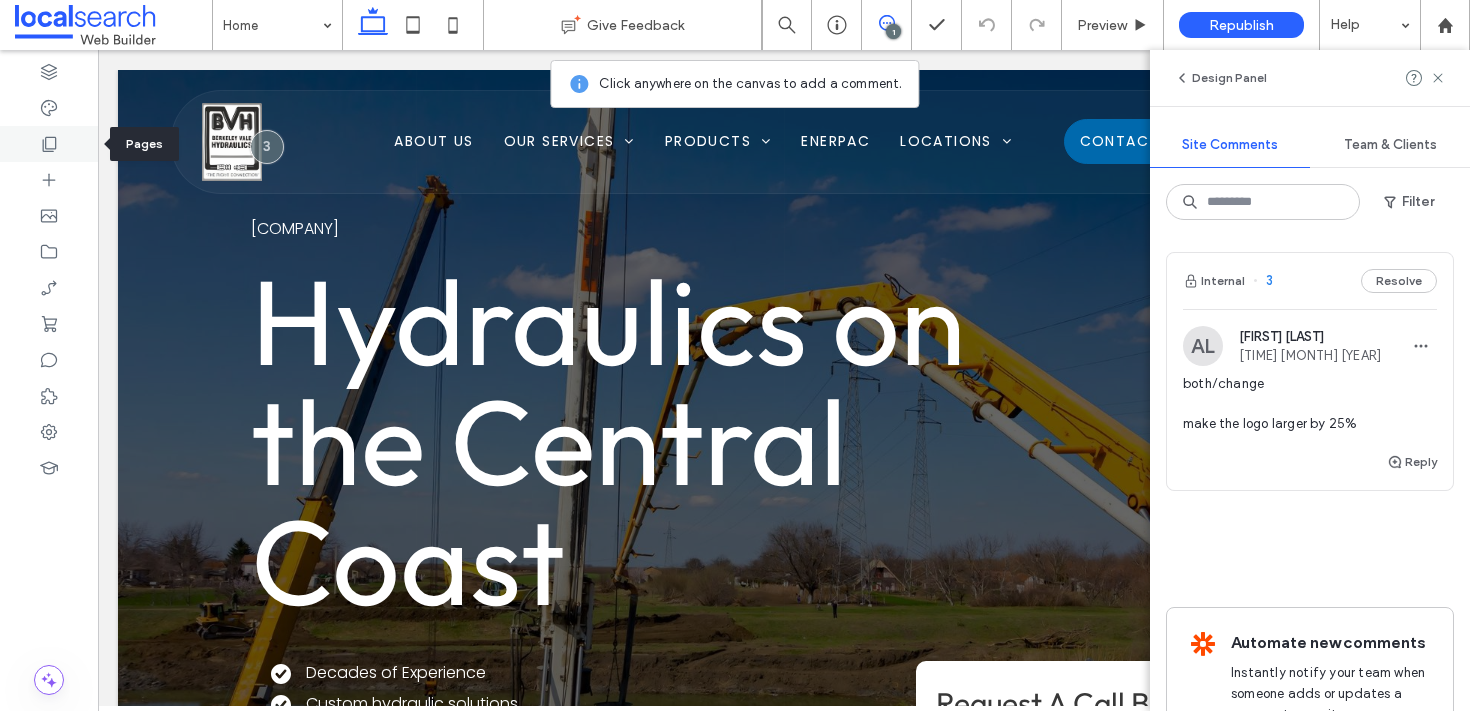 click at bounding box center (49, 144) 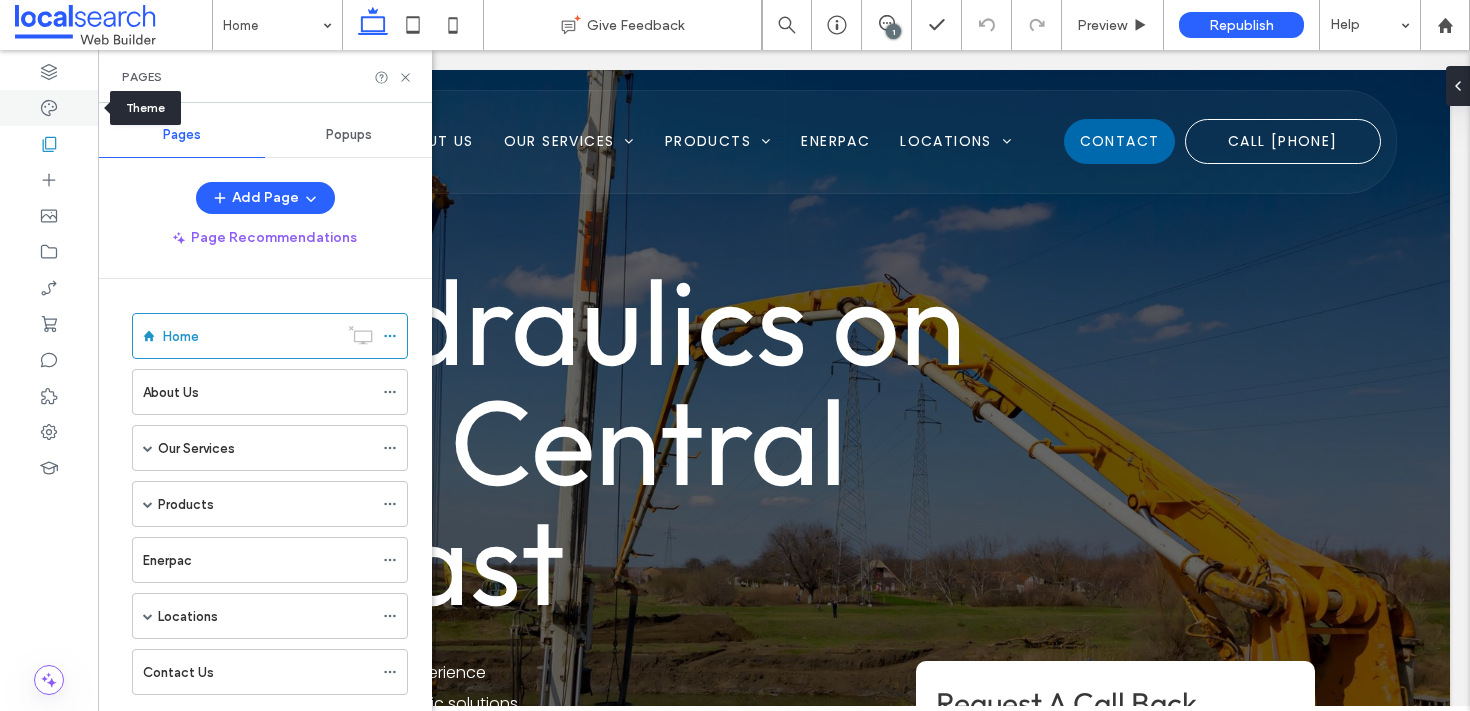 click 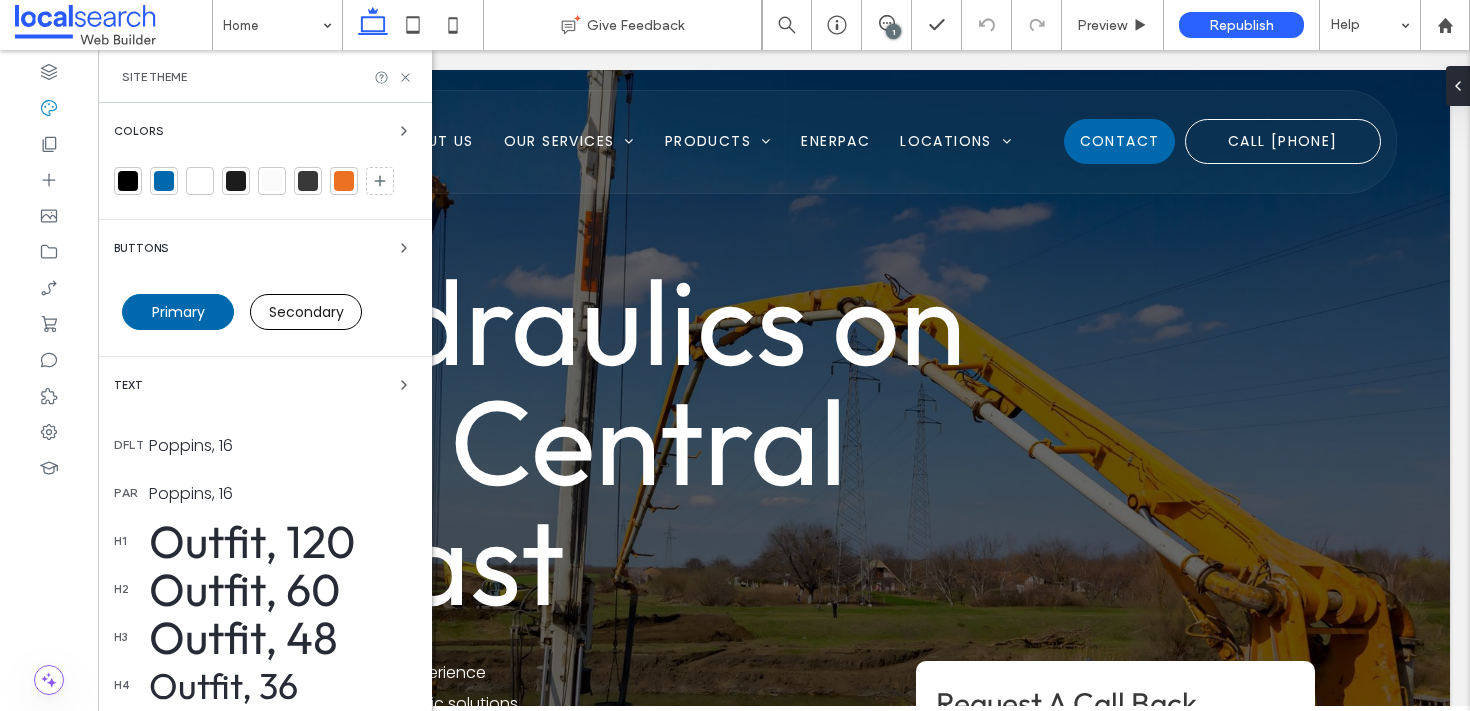 click at bounding box center (164, 181) 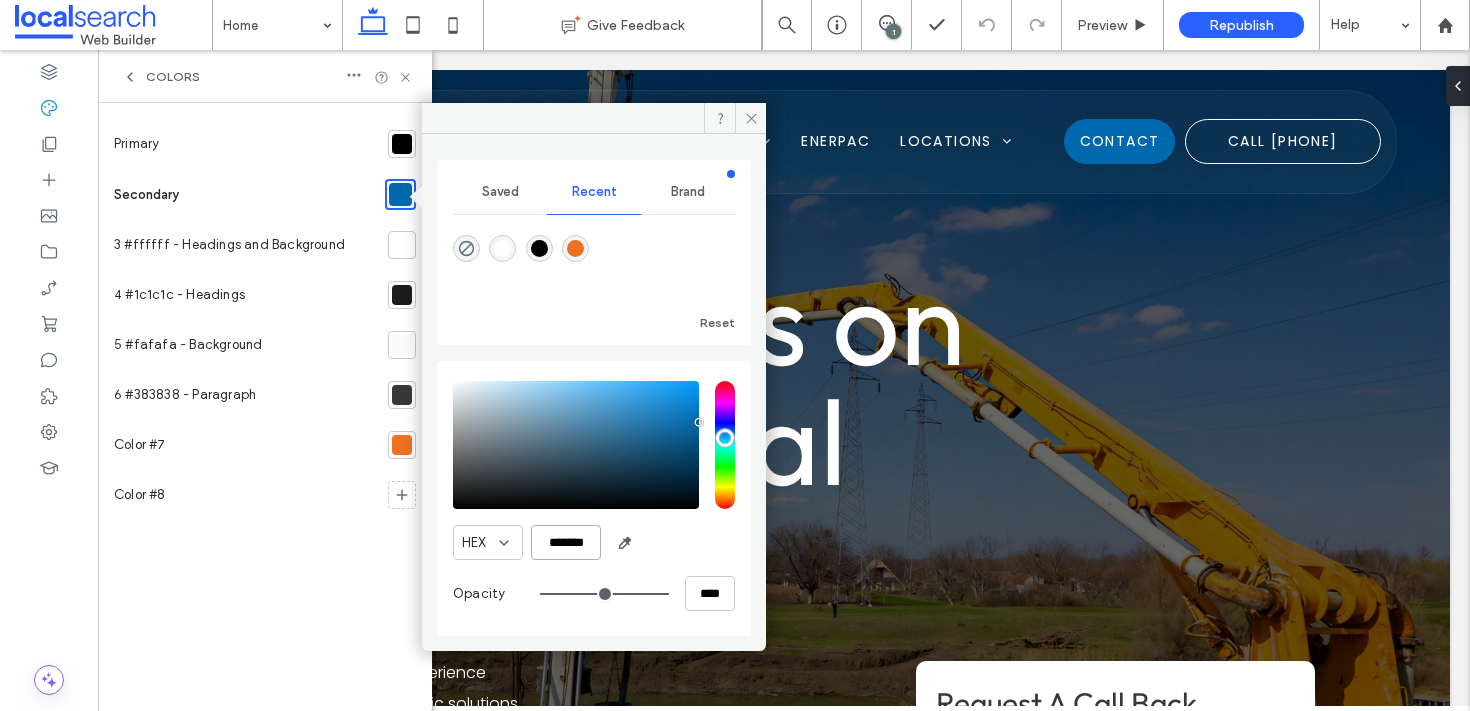 click on "*******" at bounding box center (566, 542) 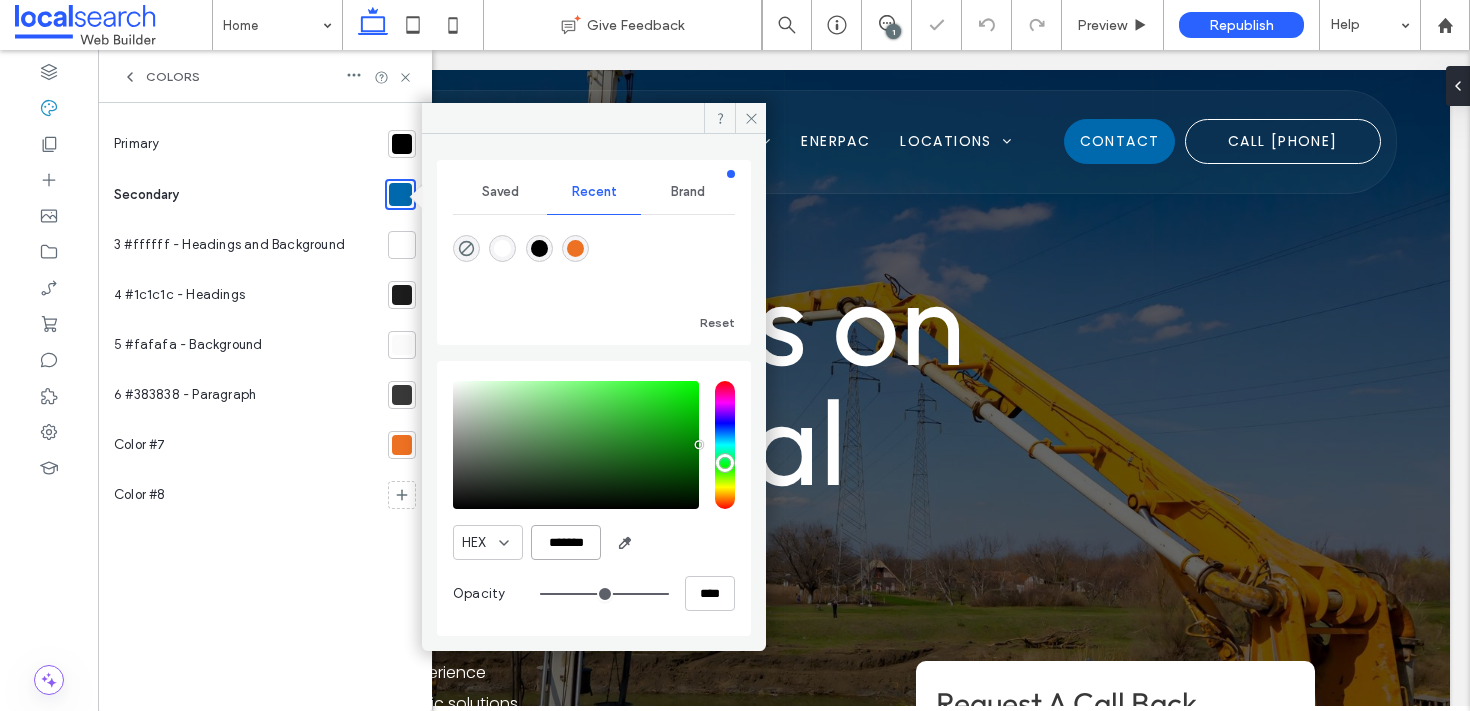 scroll, scrollTop: 0, scrollLeft: 3, axis: horizontal 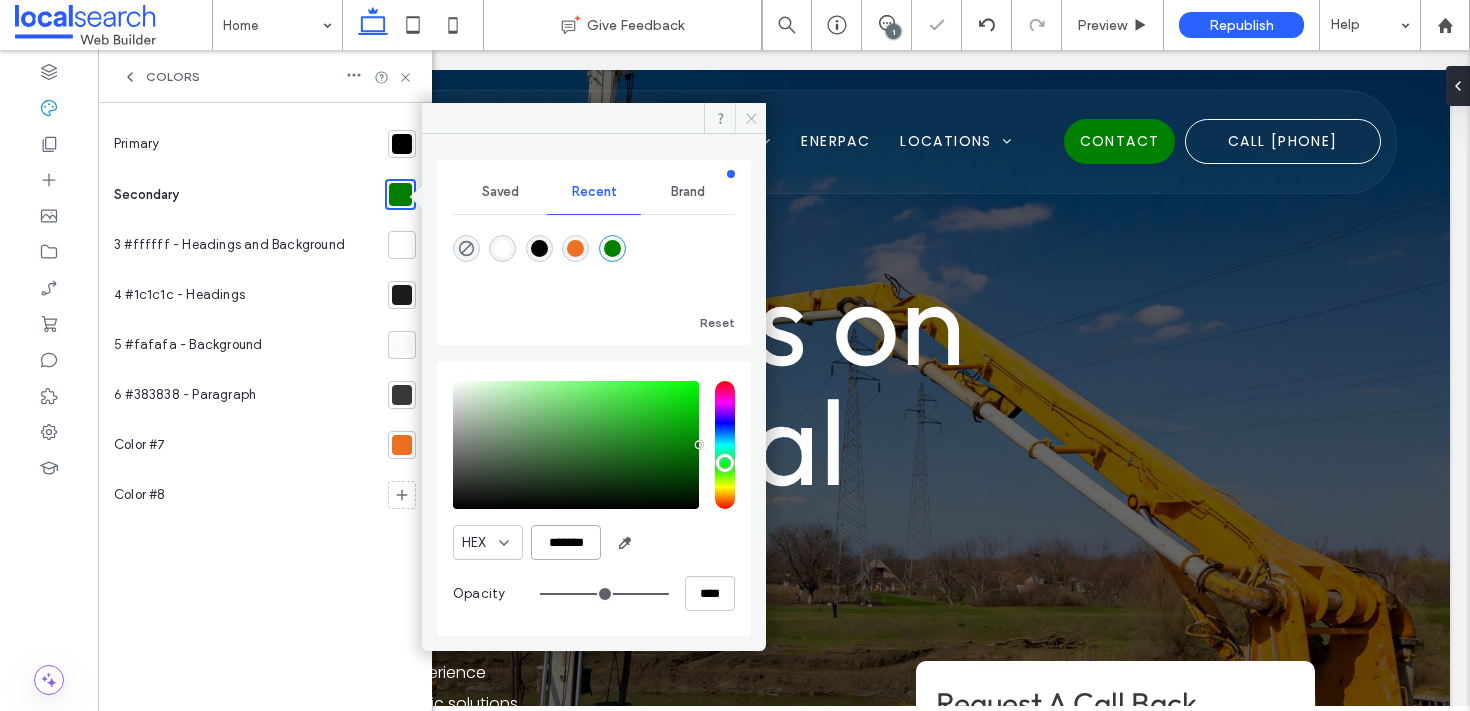 type on "*******" 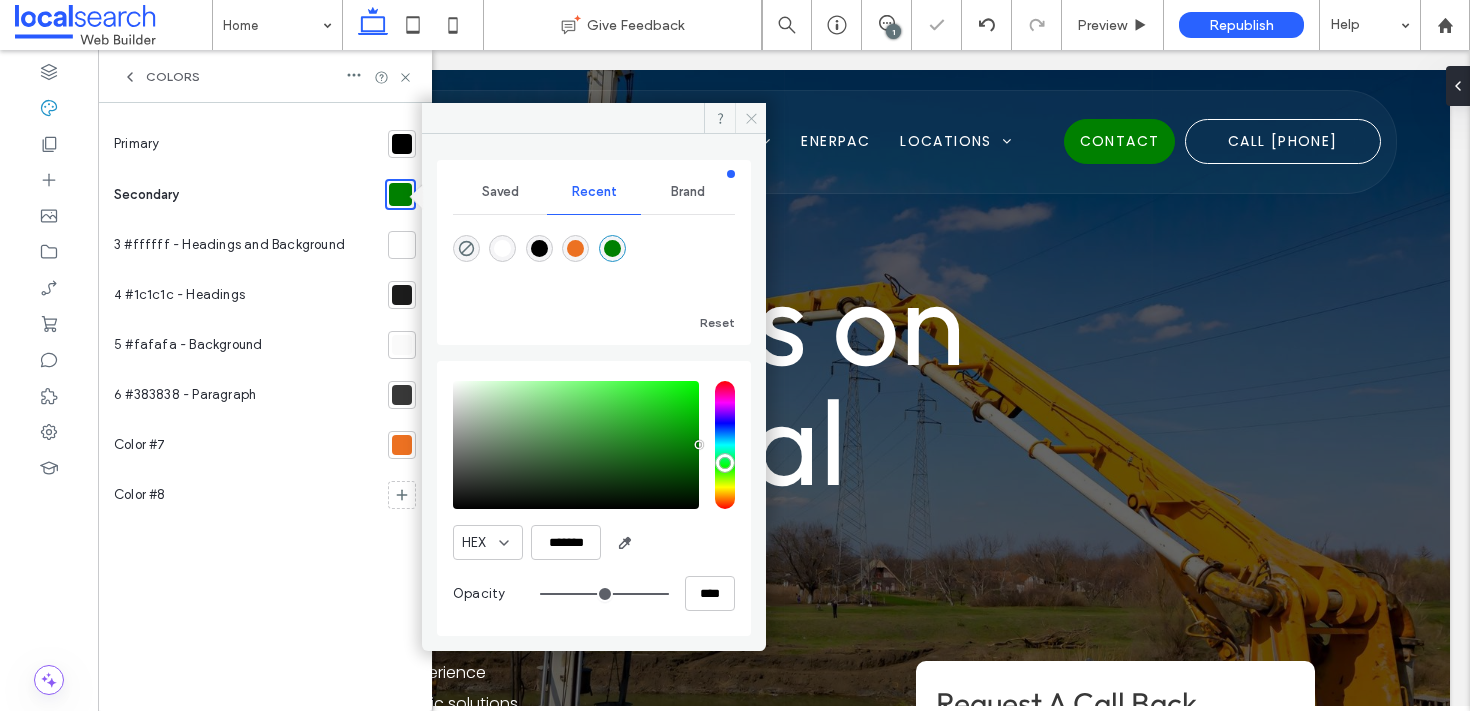 scroll, scrollTop: 0, scrollLeft: 0, axis: both 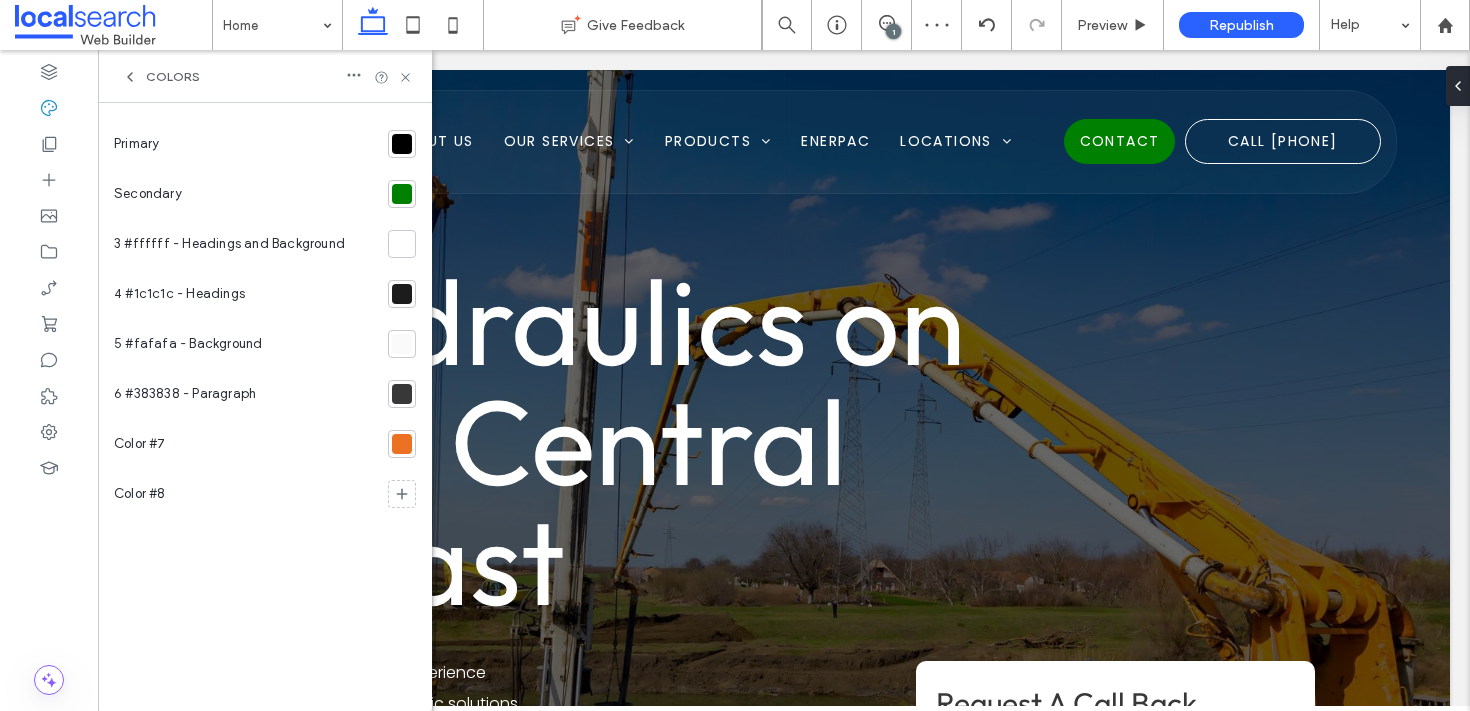 click on "Colors" at bounding box center [265, 76] 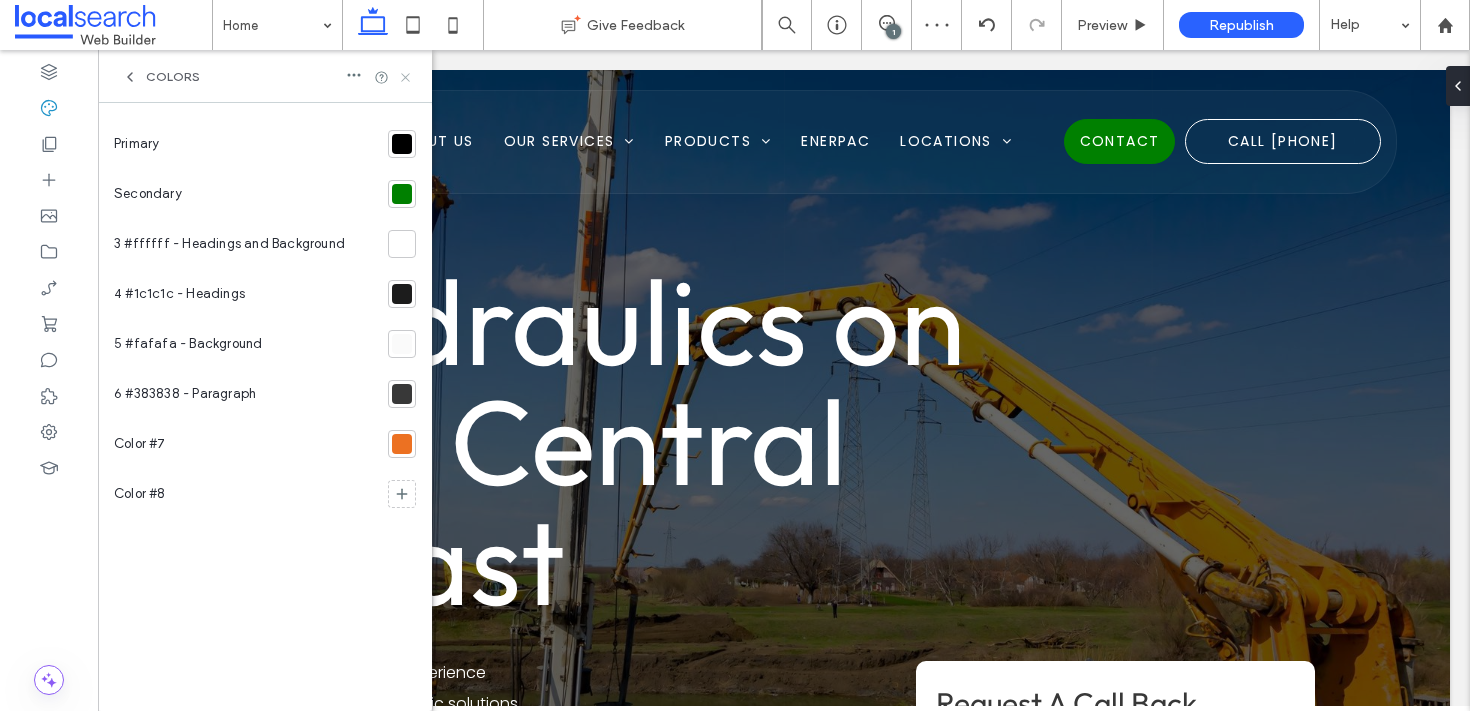 click 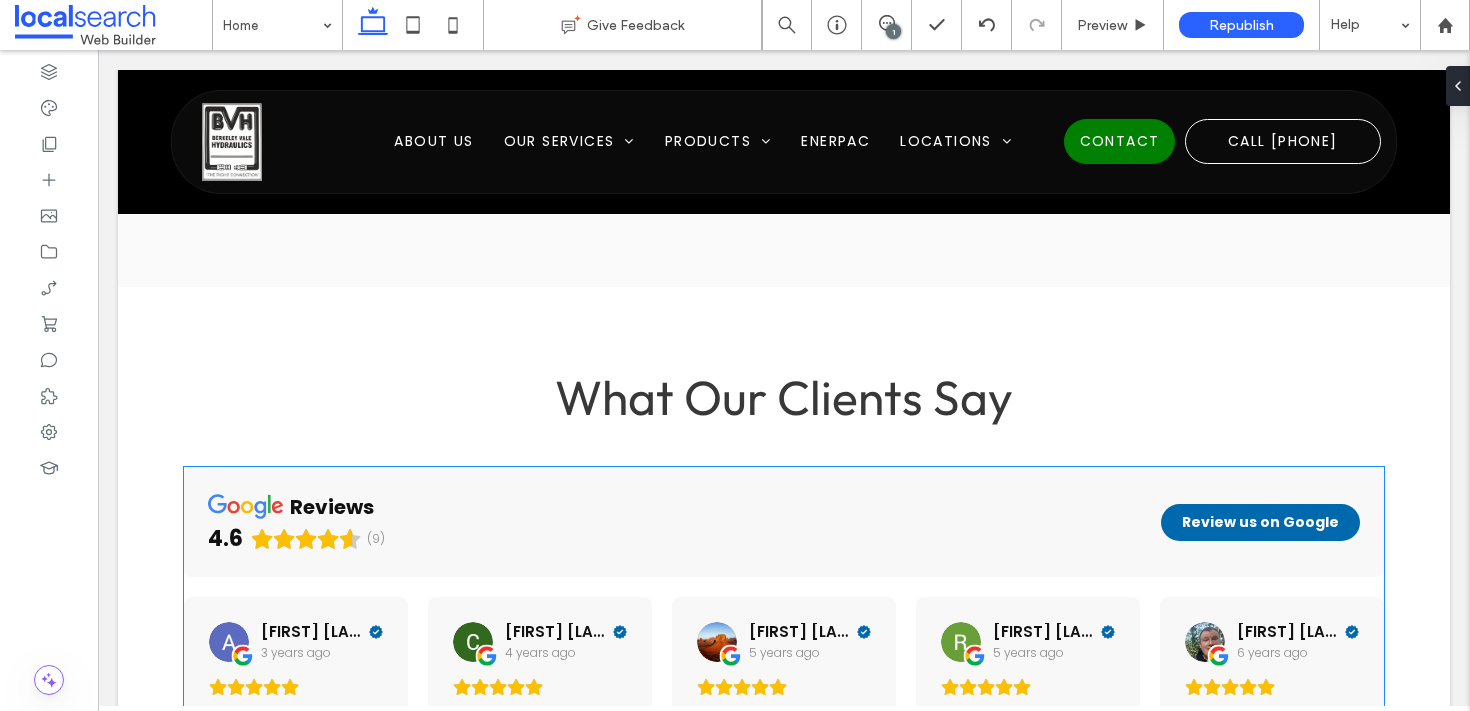 scroll, scrollTop: 3820, scrollLeft: 0, axis: vertical 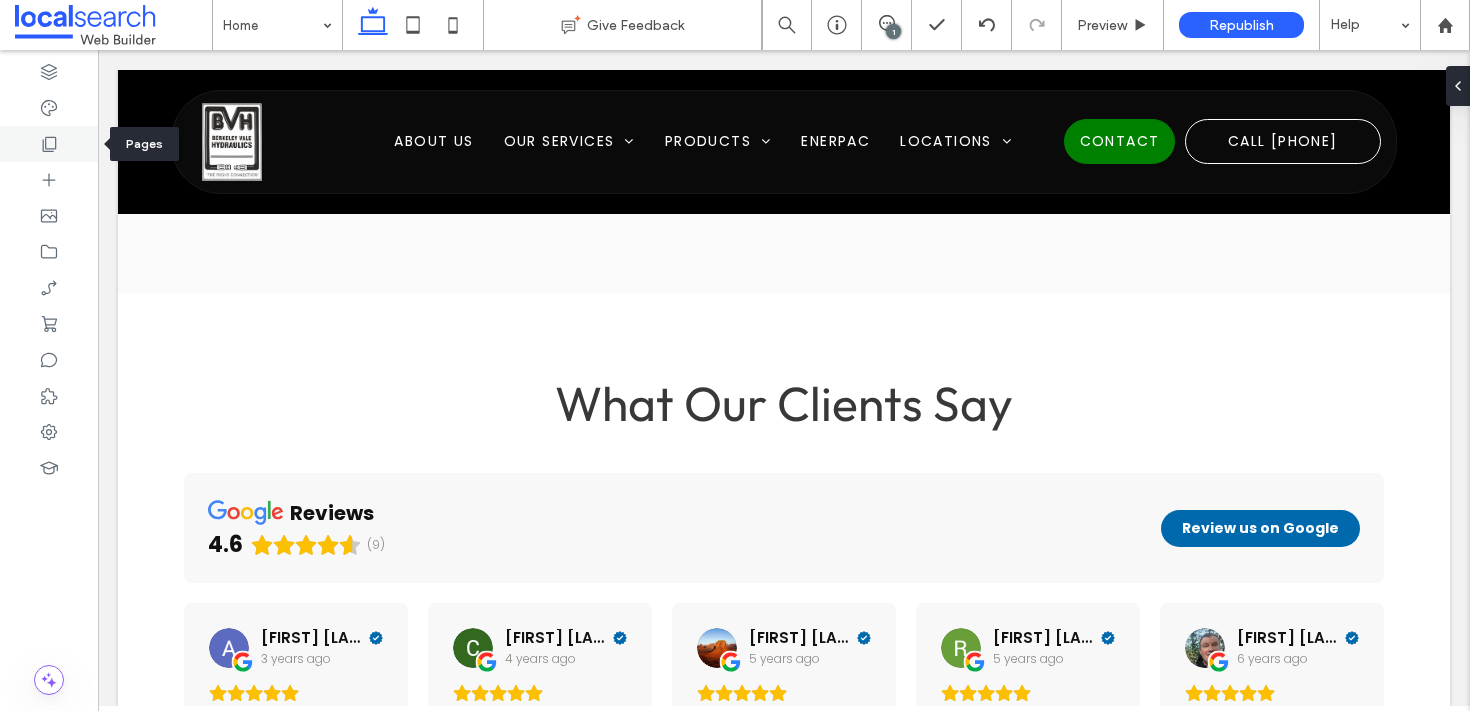 click 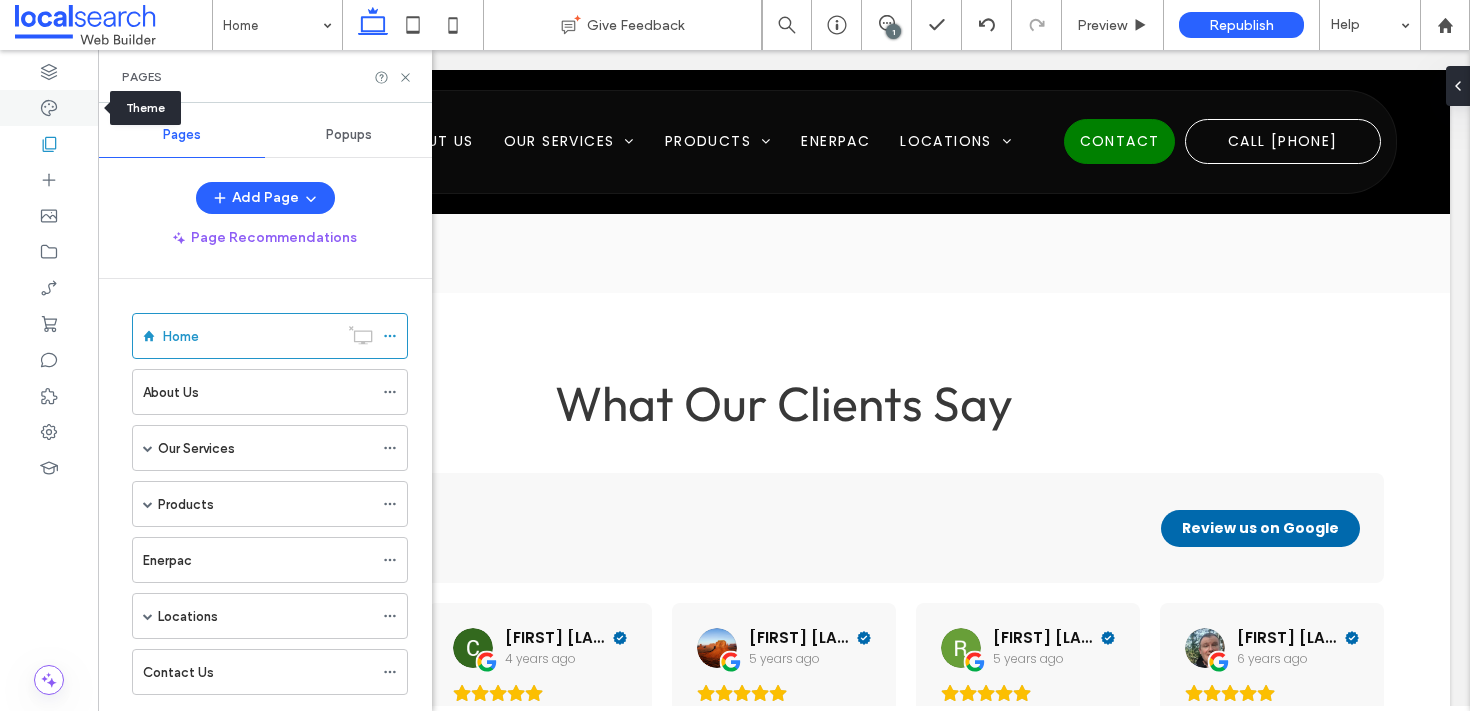 click at bounding box center (49, 108) 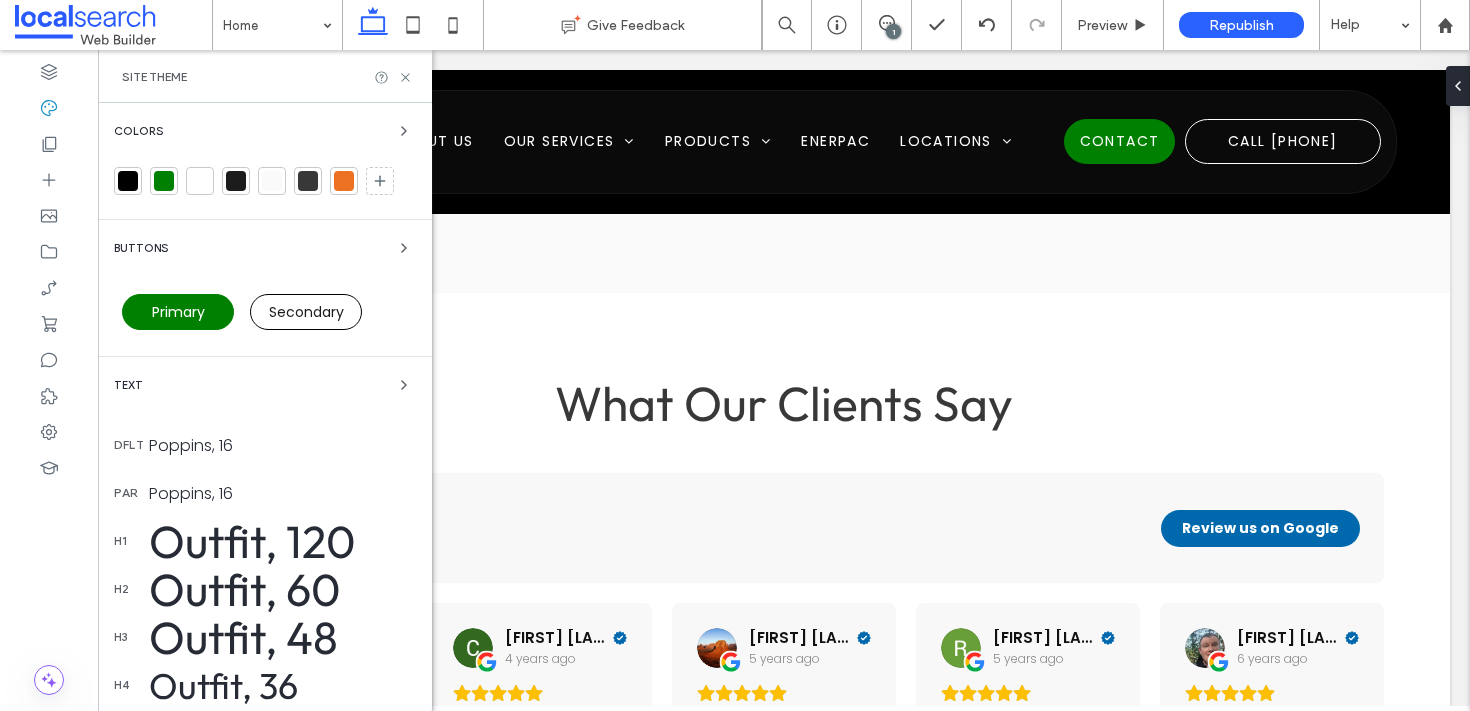 click at bounding box center (344, 181) 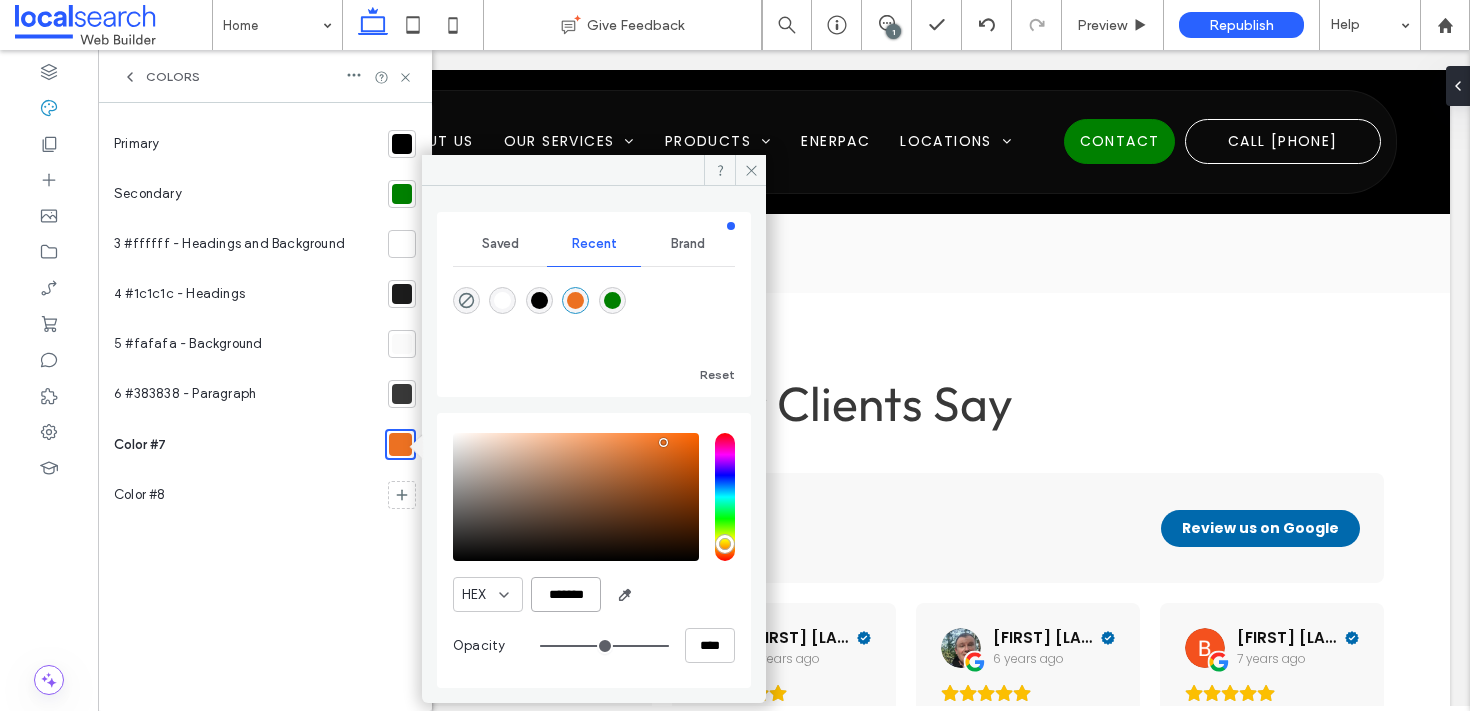click on "*******" at bounding box center [566, 594] 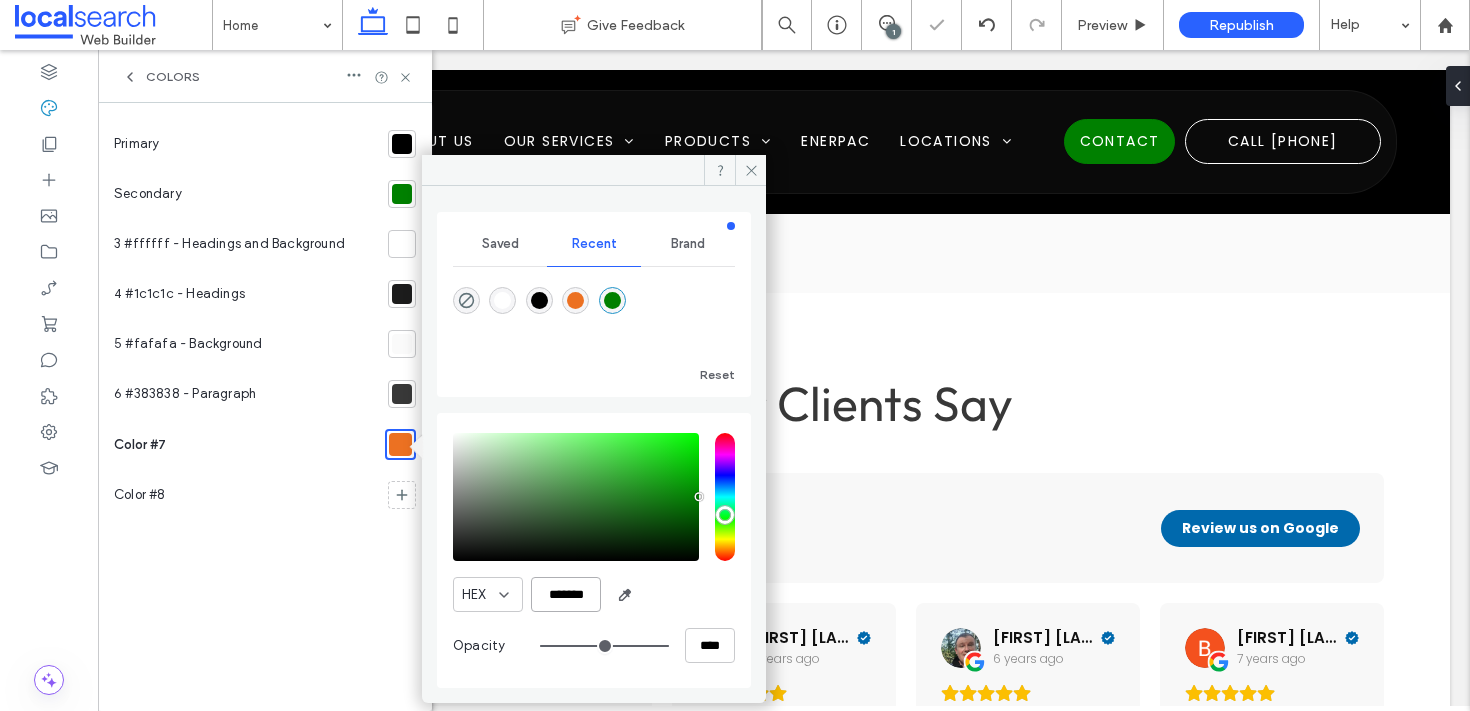 scroll, scrollTop: 0, scrollLeft: 3, axis: horizontal 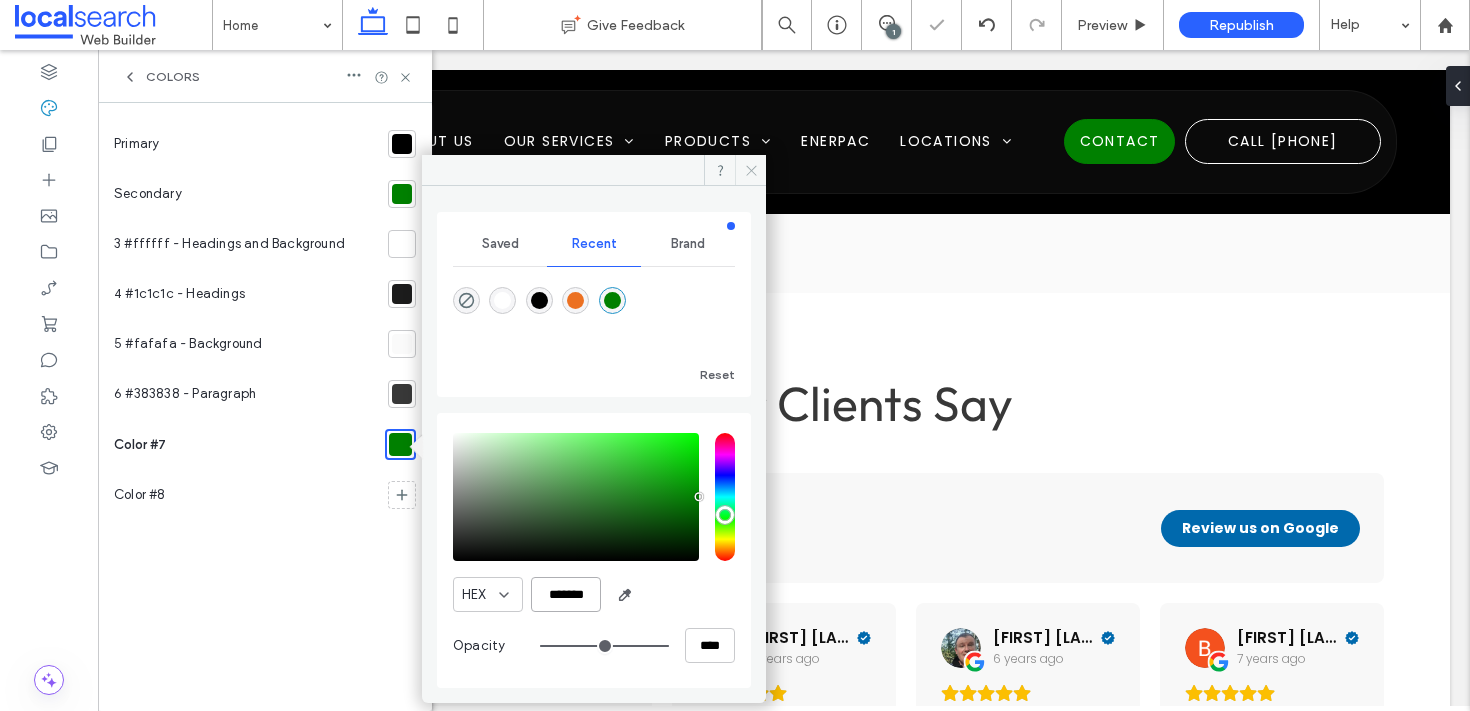 type on "*******" 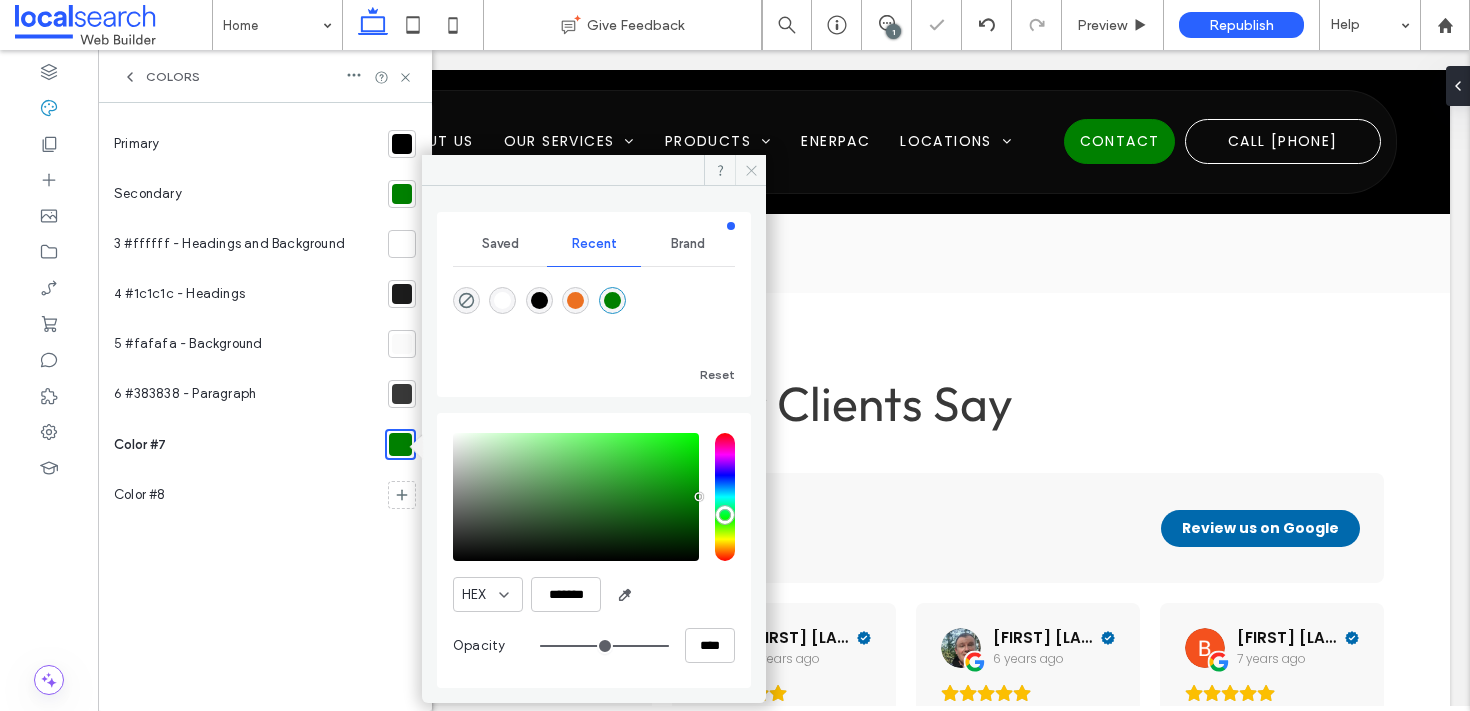 click 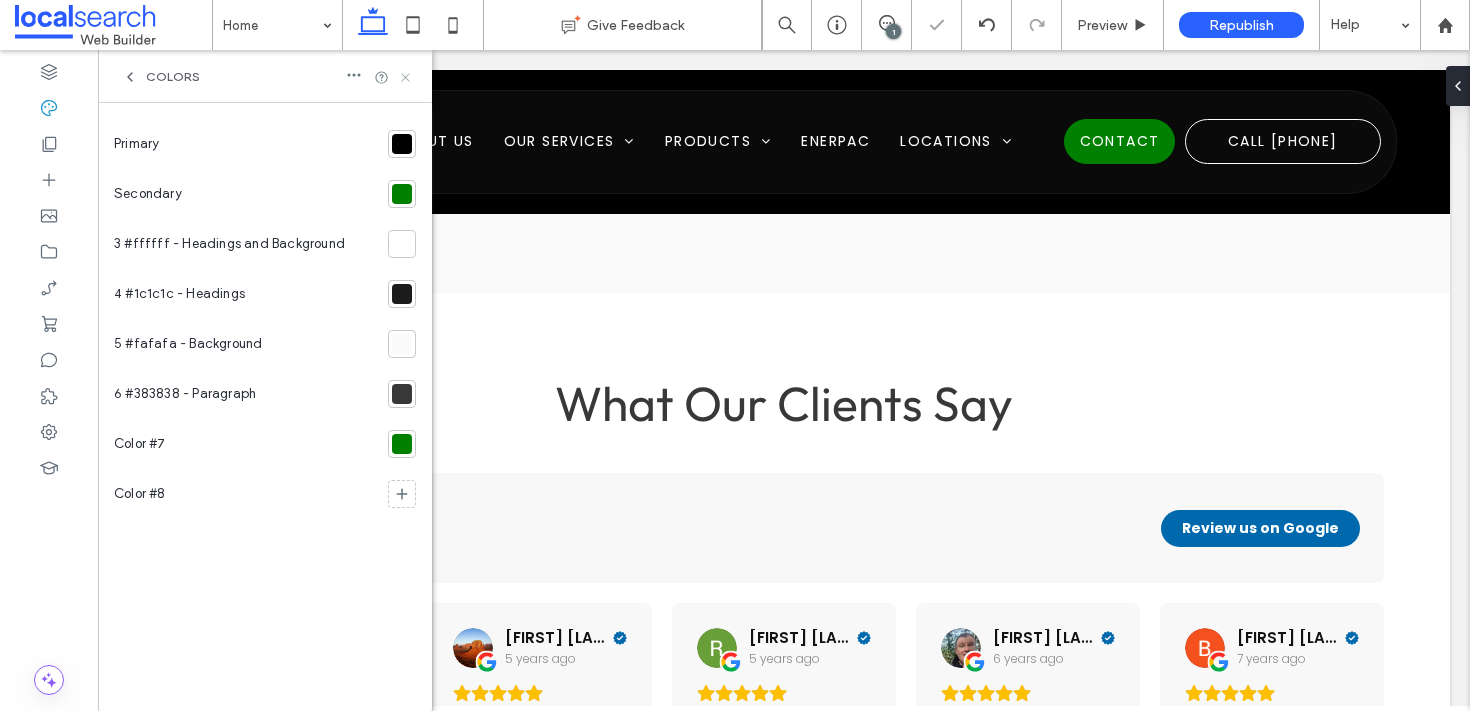 click 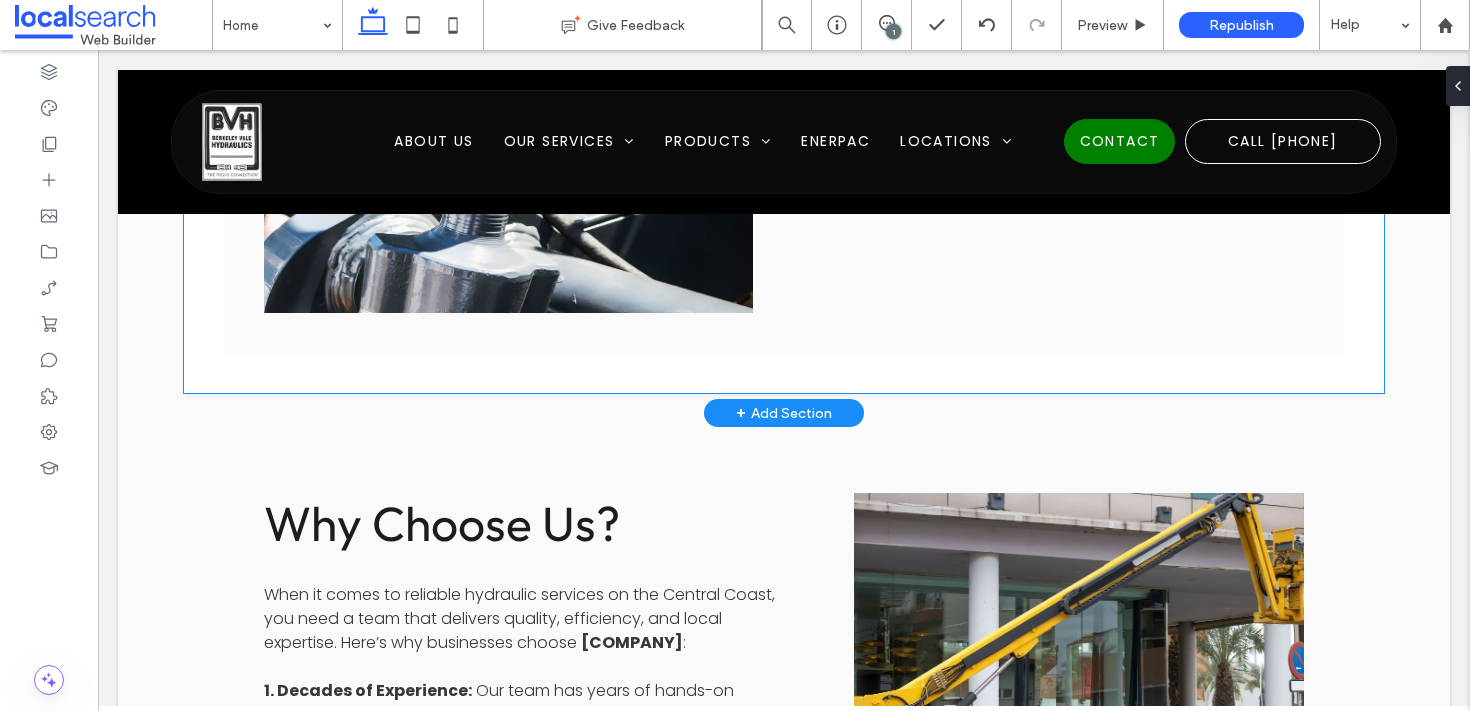 scroll, scrollTop: 2605, scrollLeft: 0, axis: vertical 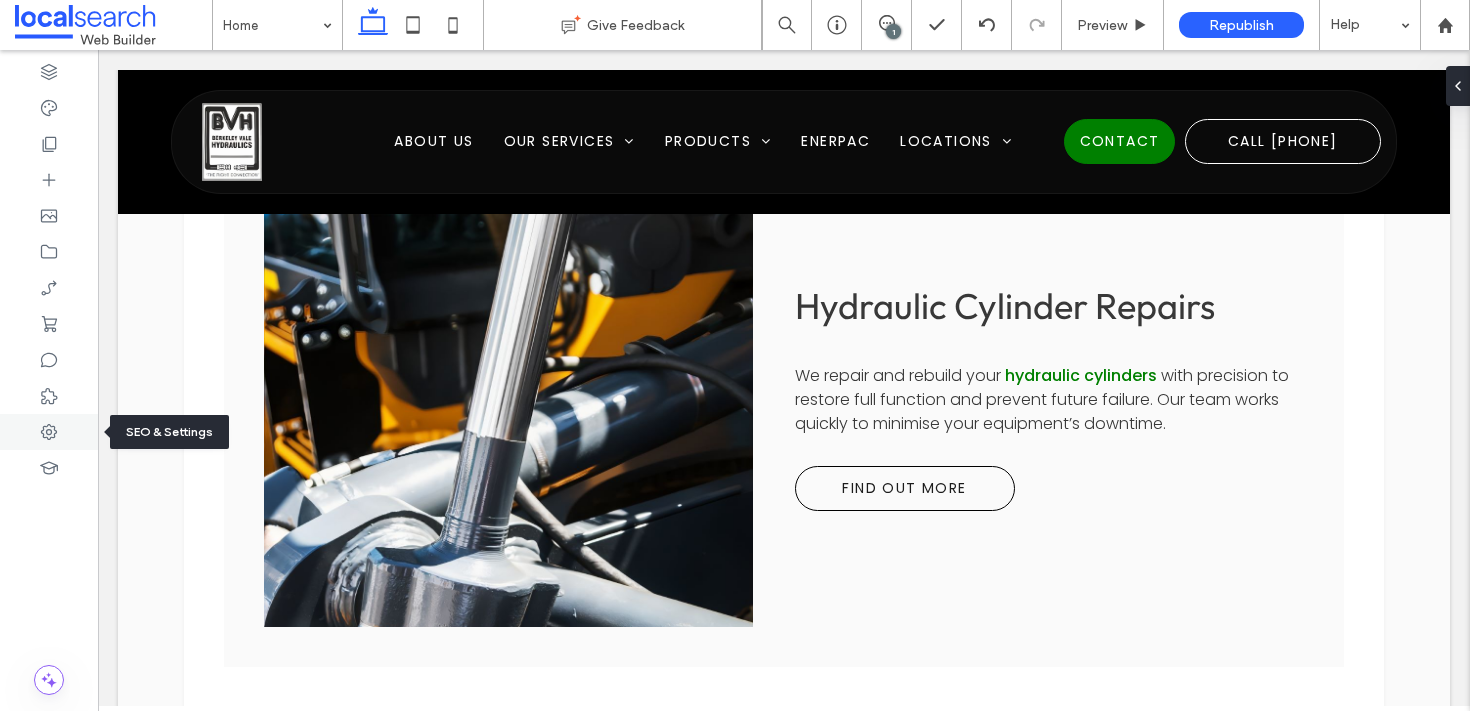 click at bounding box center [49, 432] 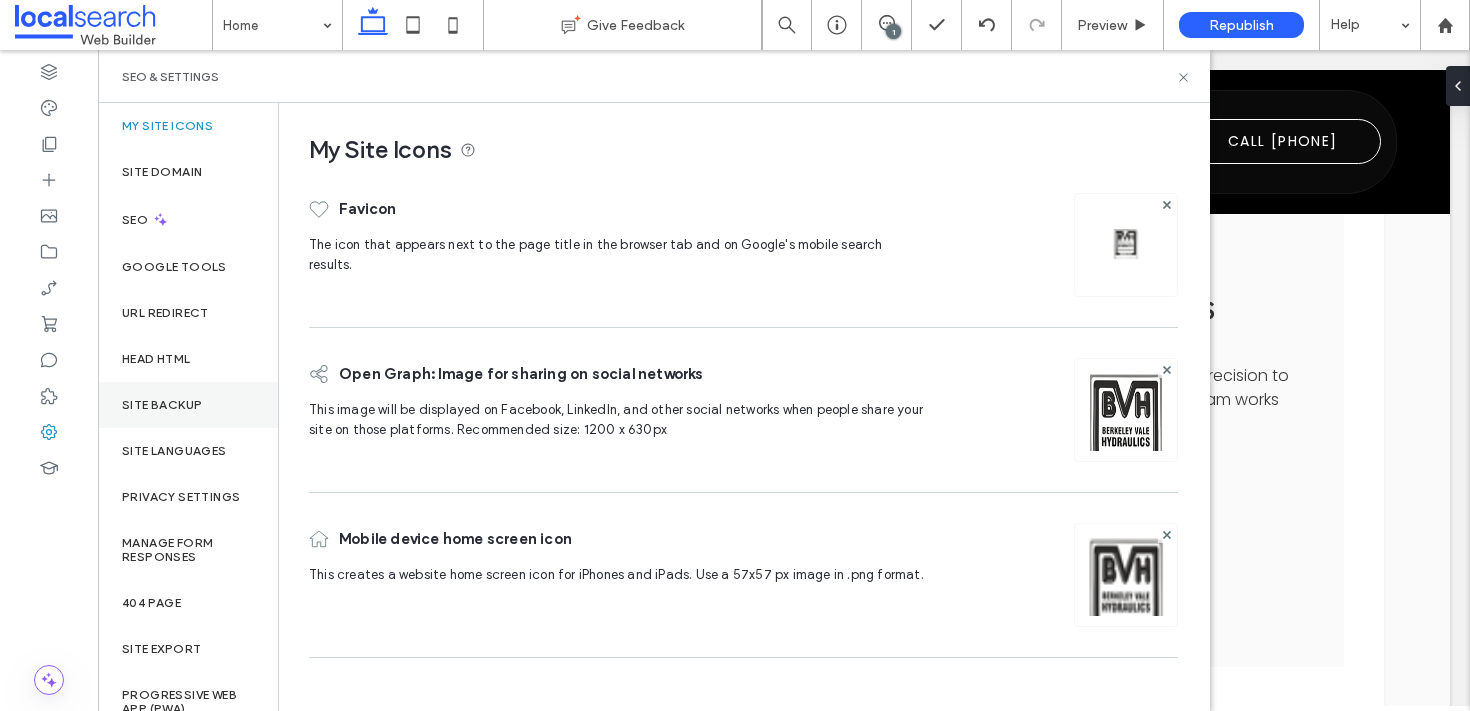 click on "Site Backup" at bounding box center (162, 405) 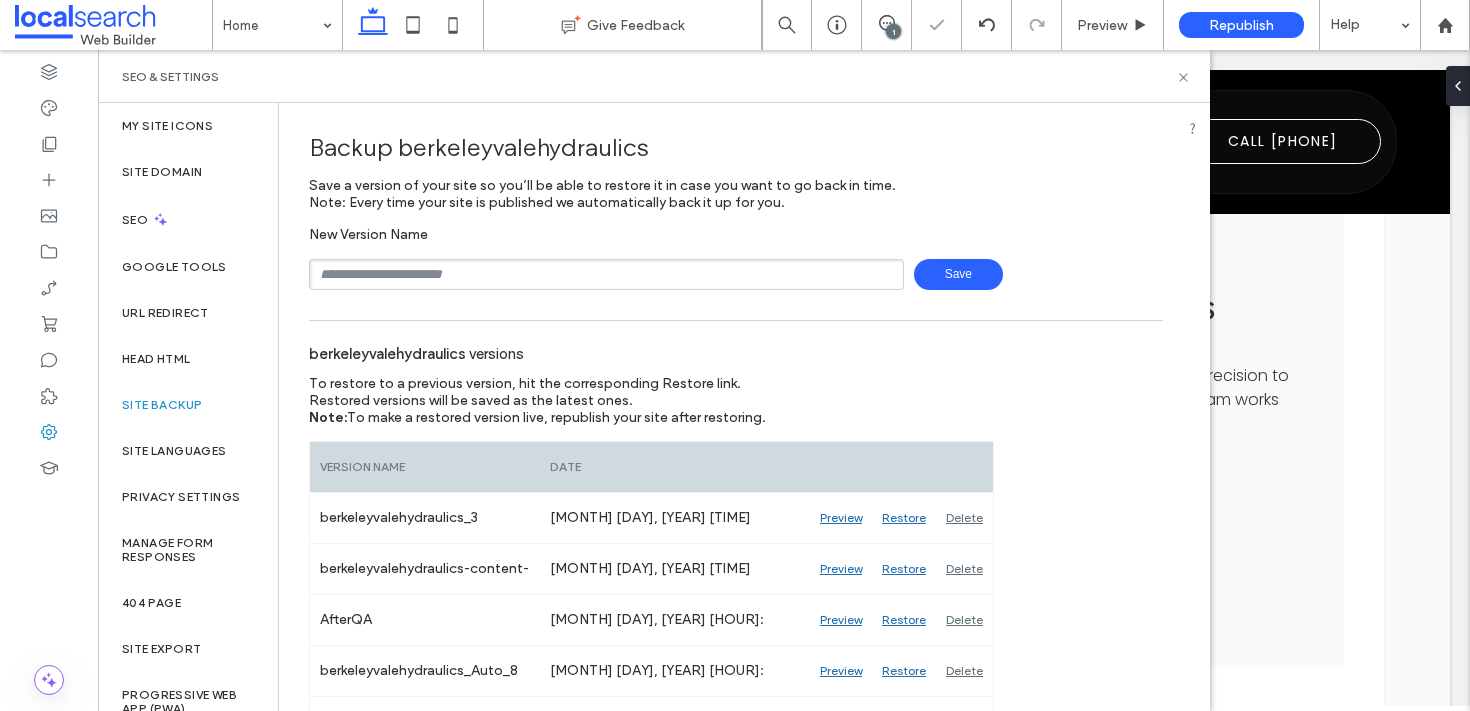 click on "Save" at bounding box center (958, 274) 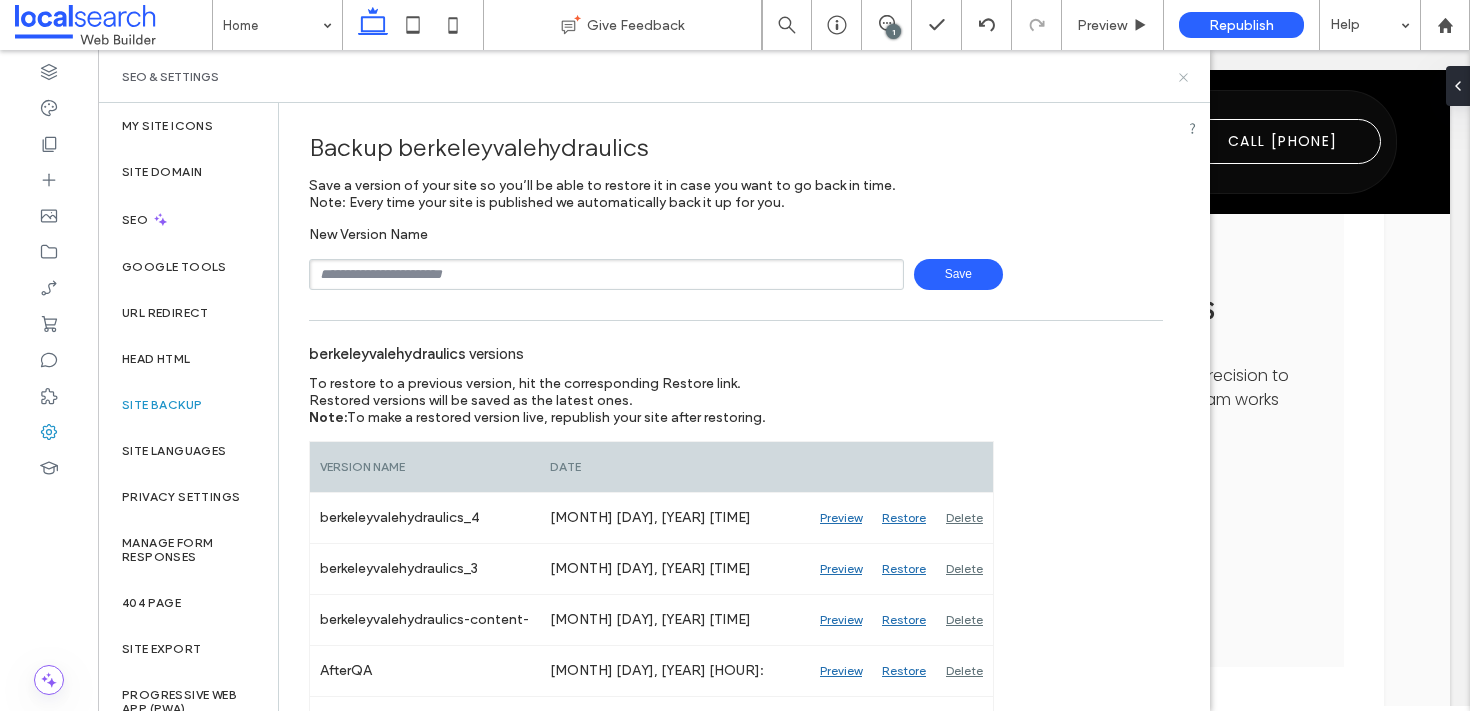 click 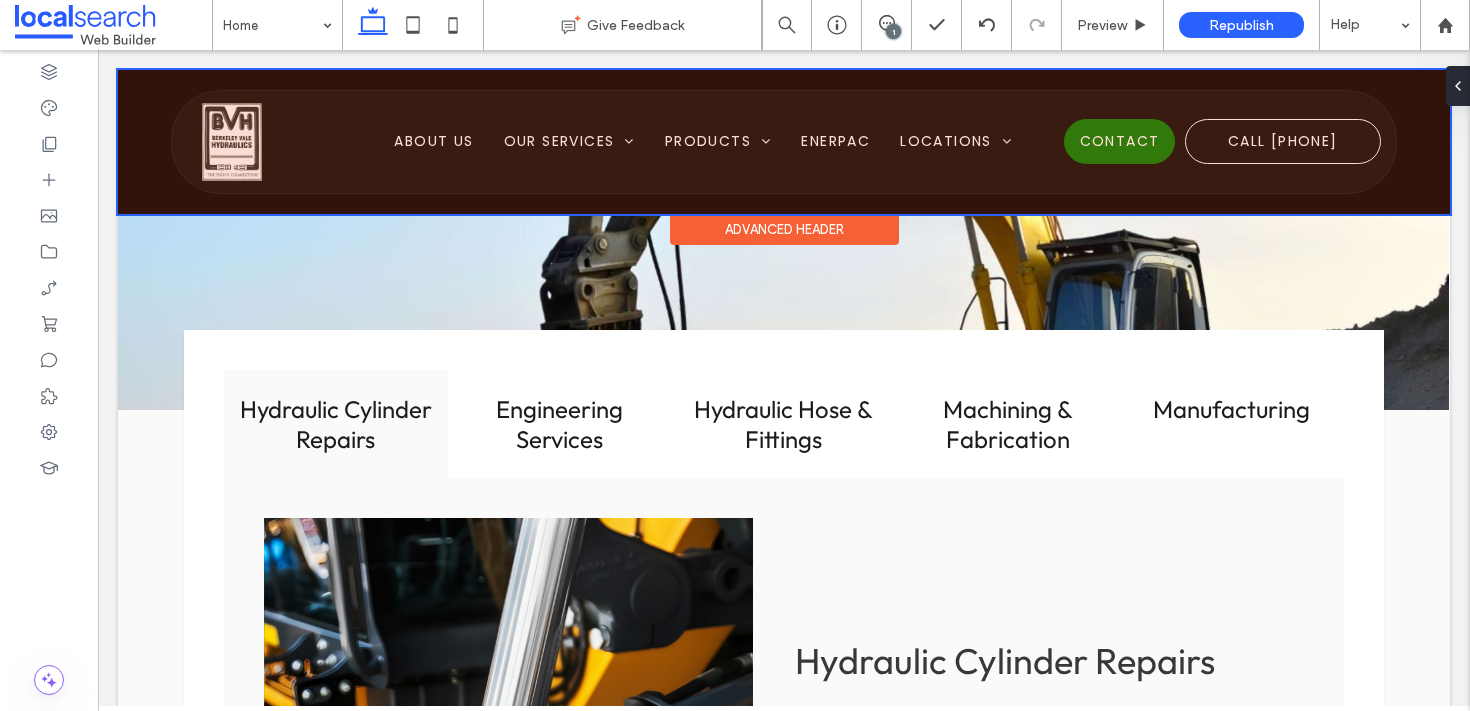scroll, scrollTop: 2373, scrollLeft: 0, axis: vertical 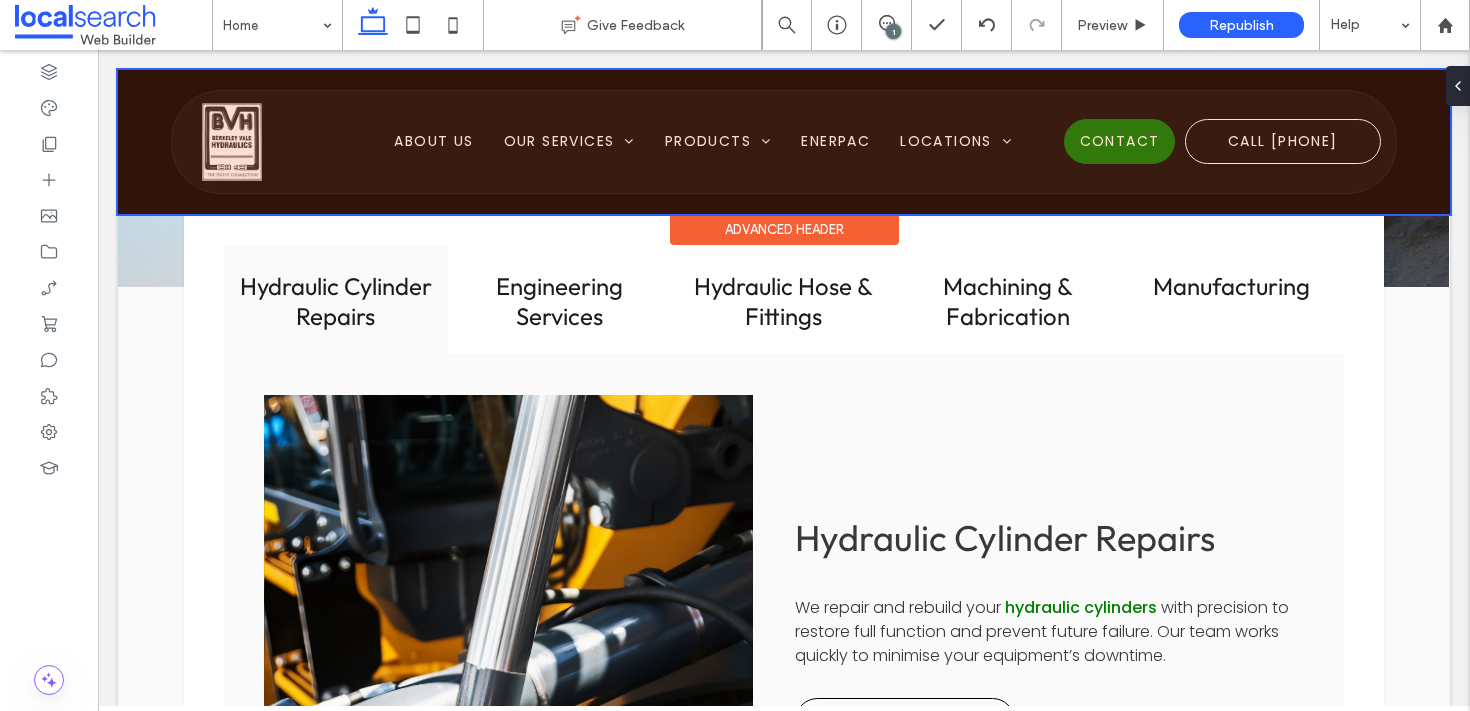 click at bounding box center [784, 142] 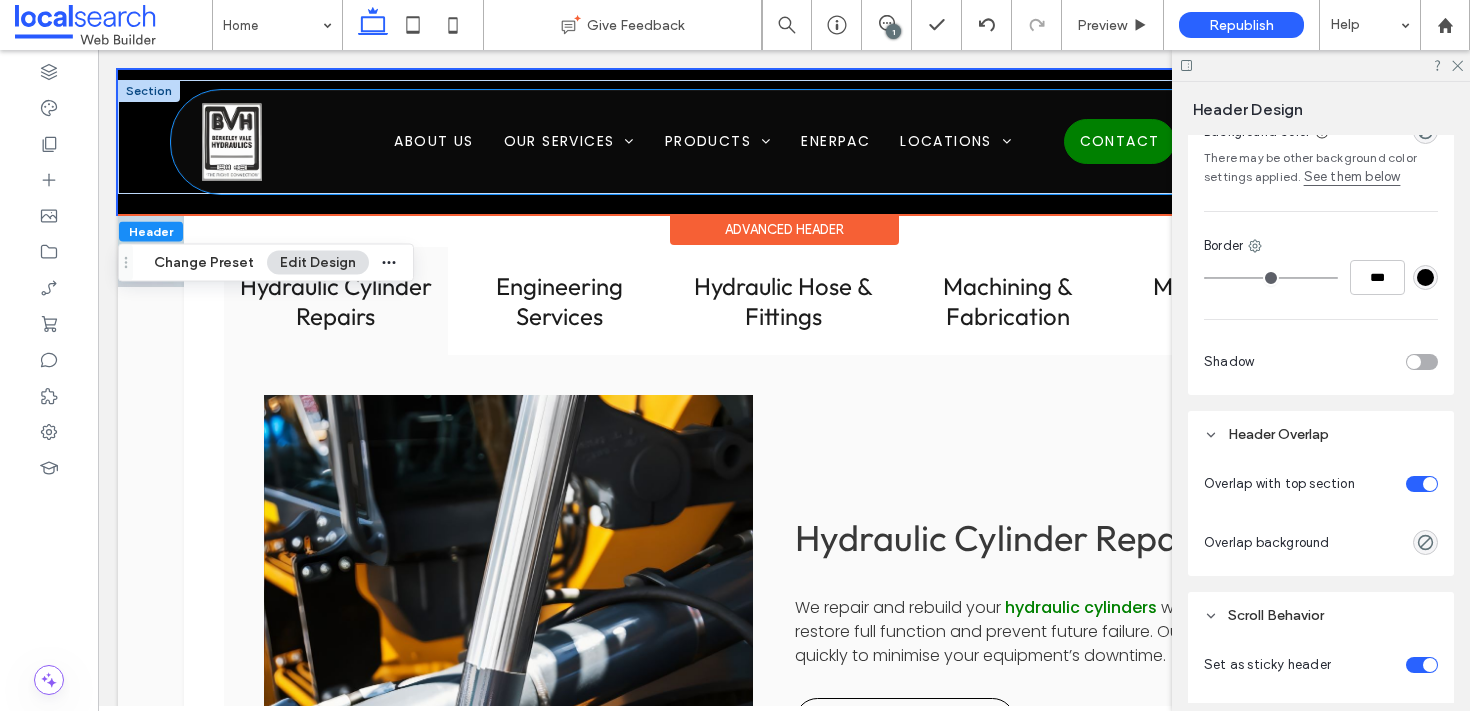 scroll, scrollTop: 863, scrollLeft: 0, axis: vertical 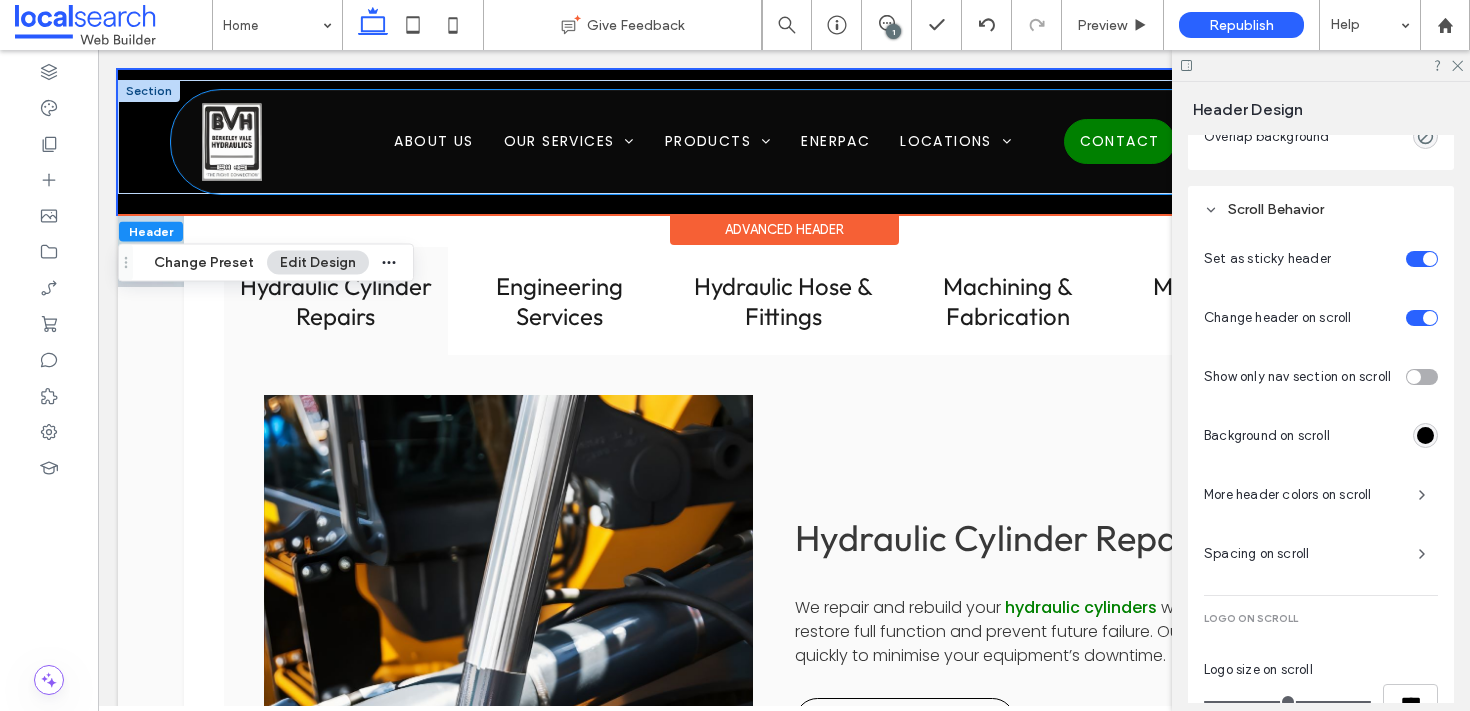 click at bounding box center [232, 142] 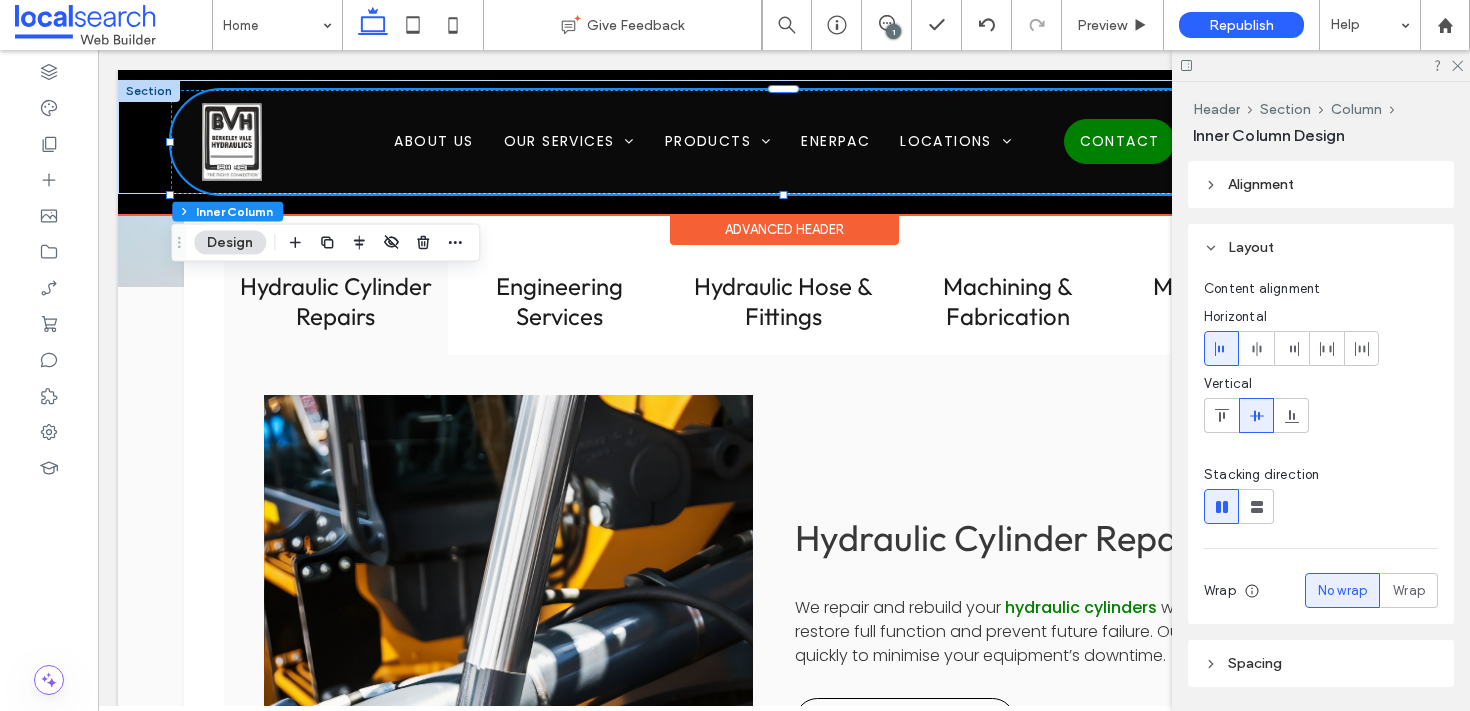 click at bounding box center (232, 142) 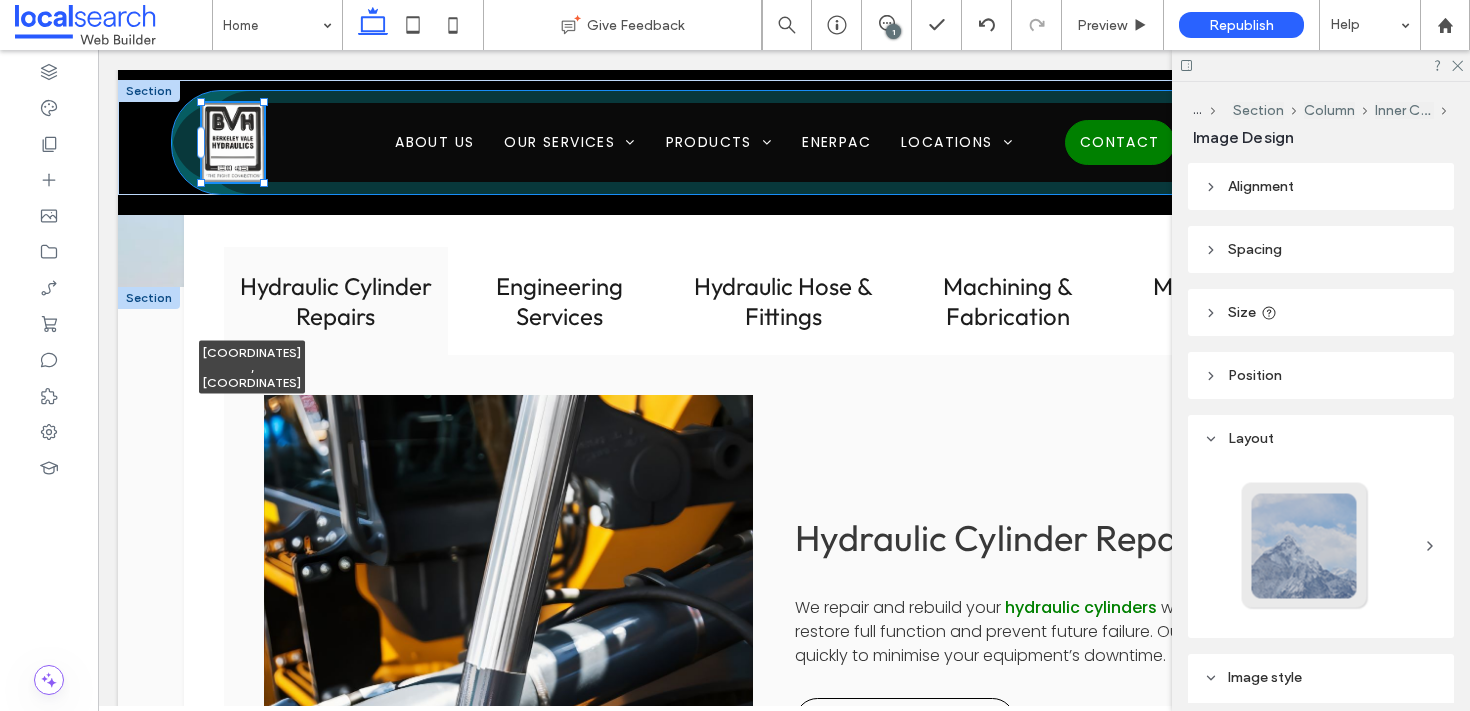 drag, startPoint x: 264, startPoint y: 177, endPoint x: 369, endPoint y: 378, distance: 226.77301 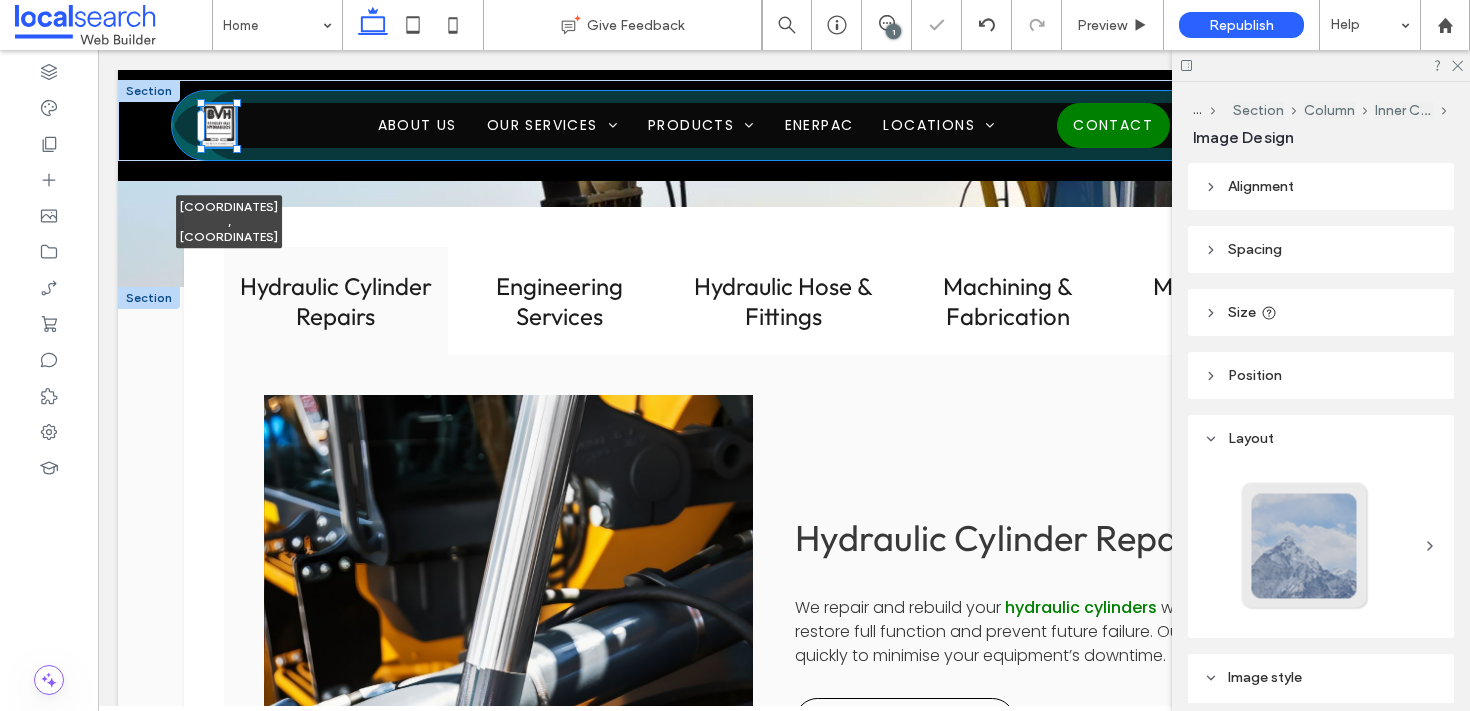 drag, startPoint x: 238, startPoint y: 153, endPoint x: 315, endPoint y: 262, distance: 133.45412 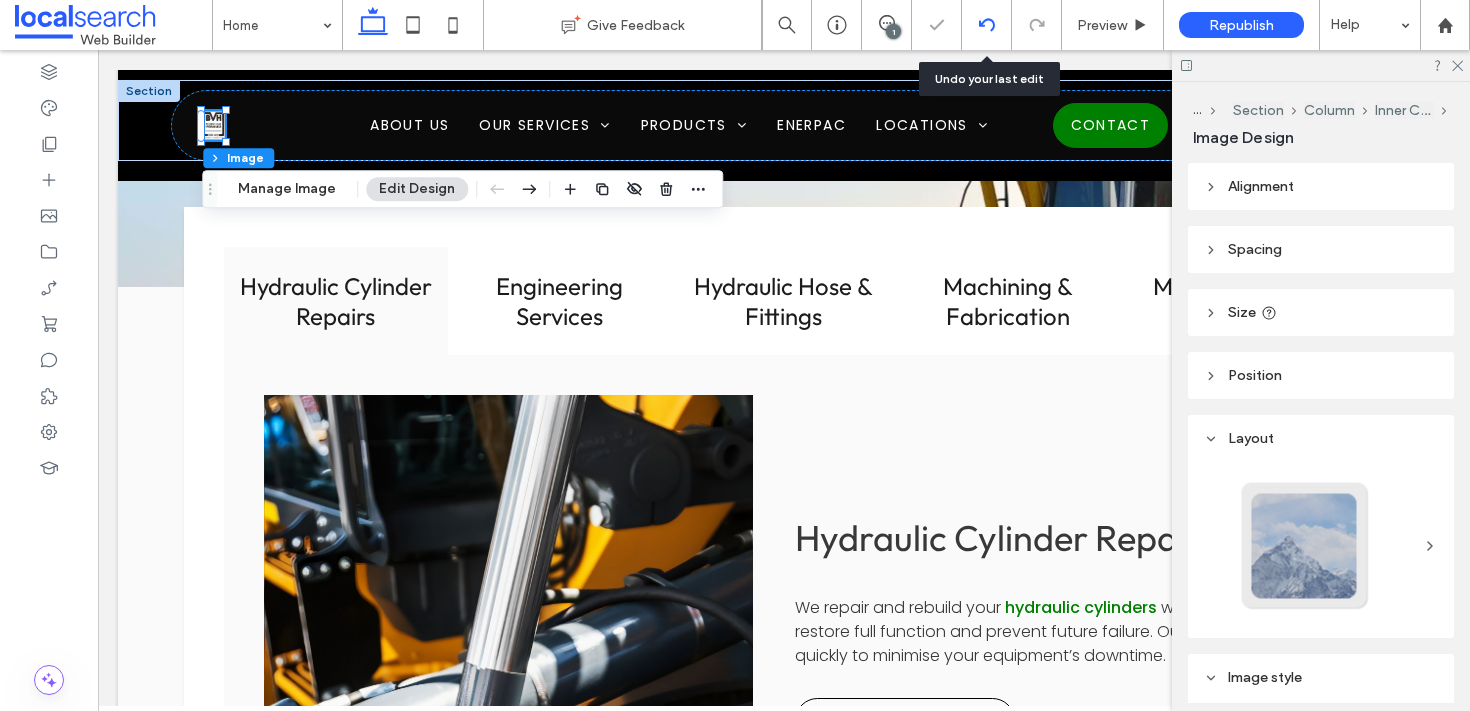 click at bounding box center (986, 25) 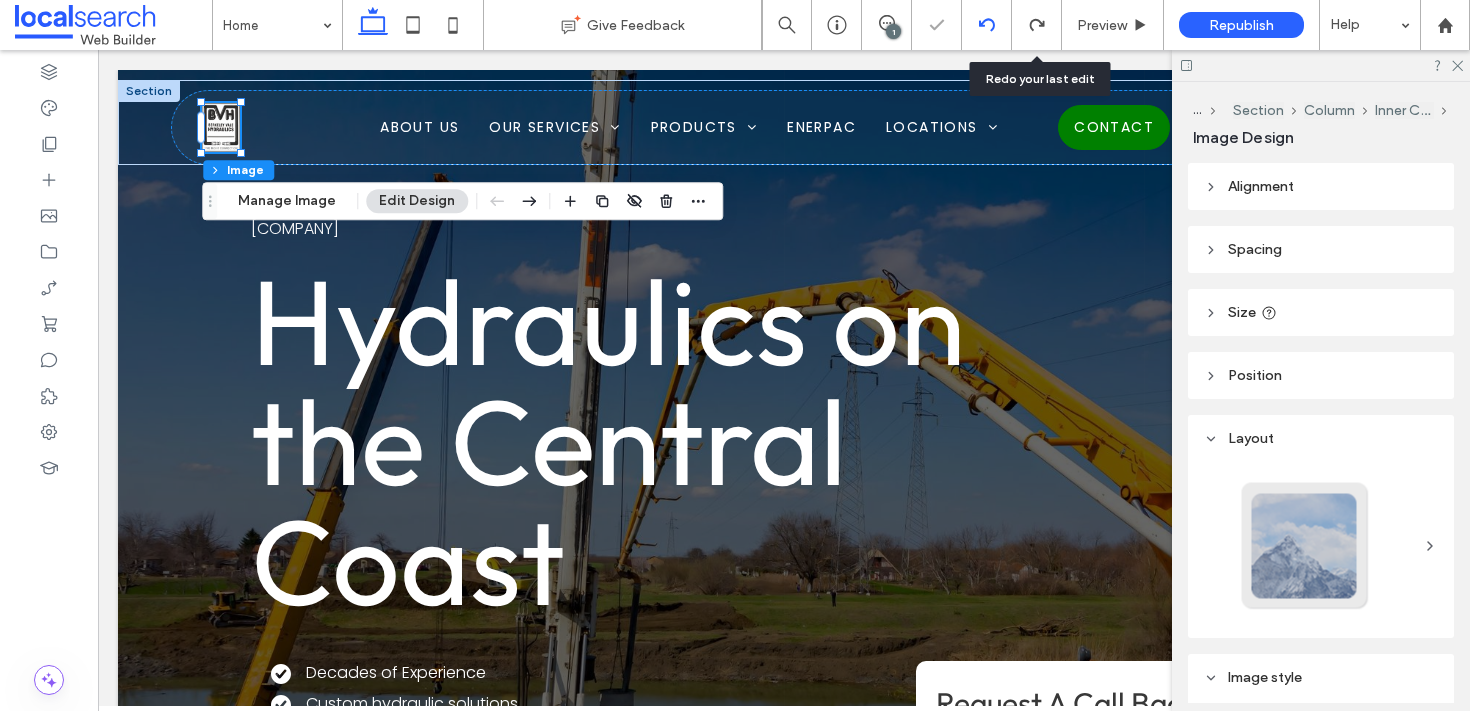 scroll, scrollTop: 0, scrollLeft: 0, axis: both 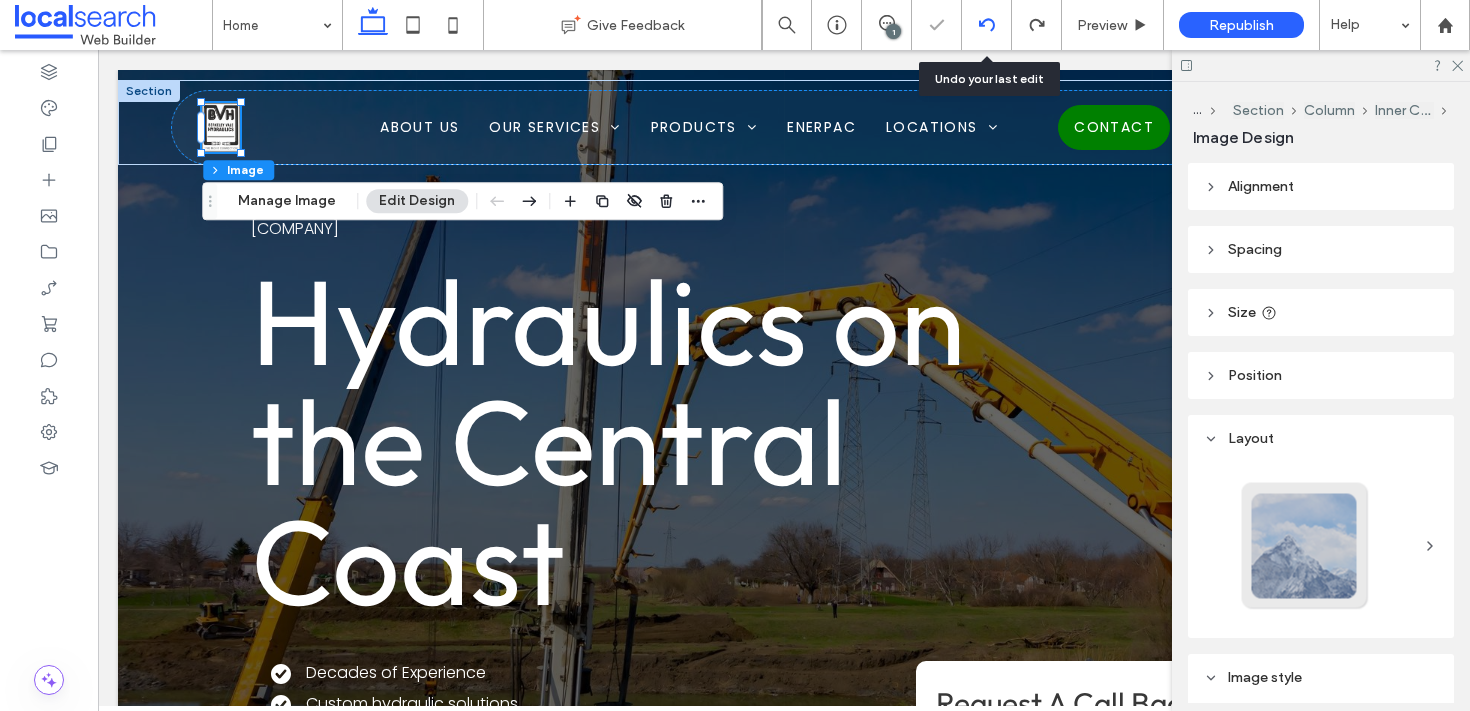 click 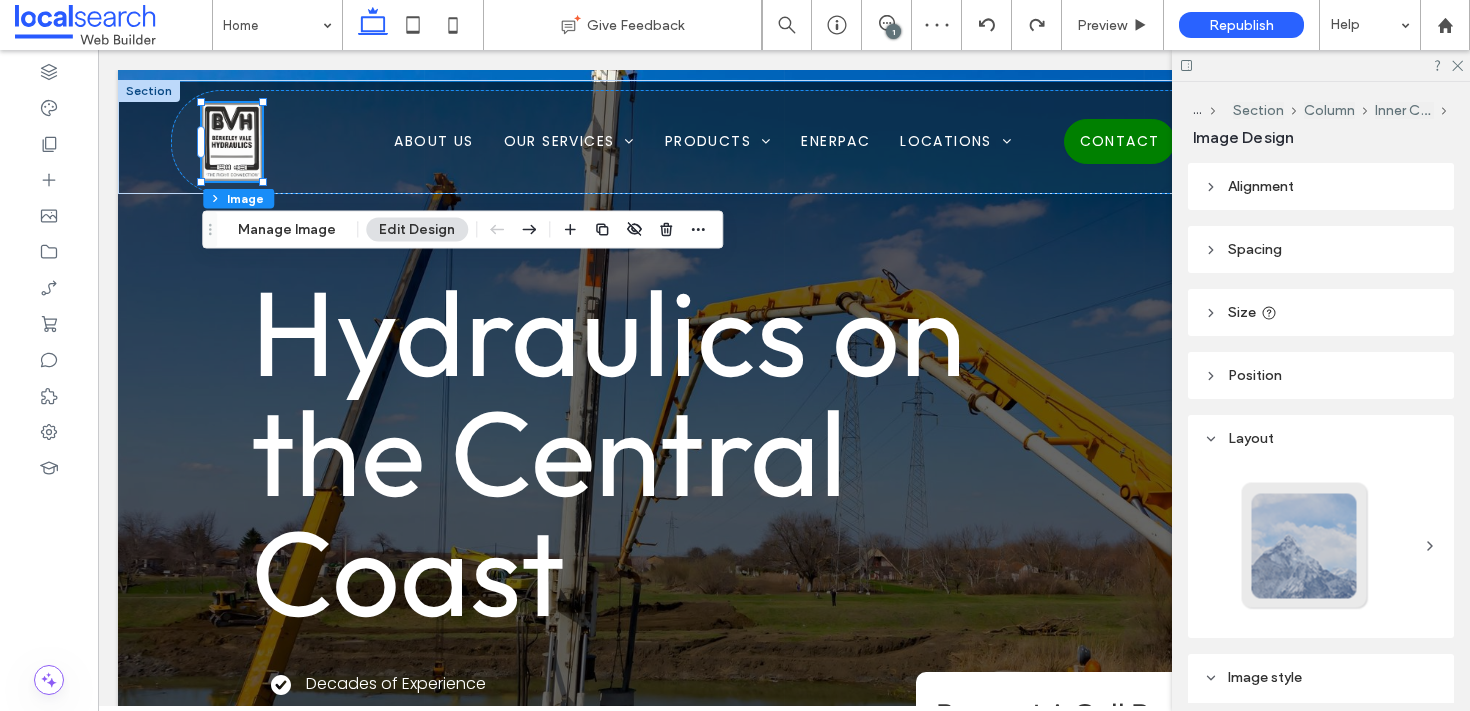 scroll, scrollTop: 0, scrollLeft: 0, axis: both 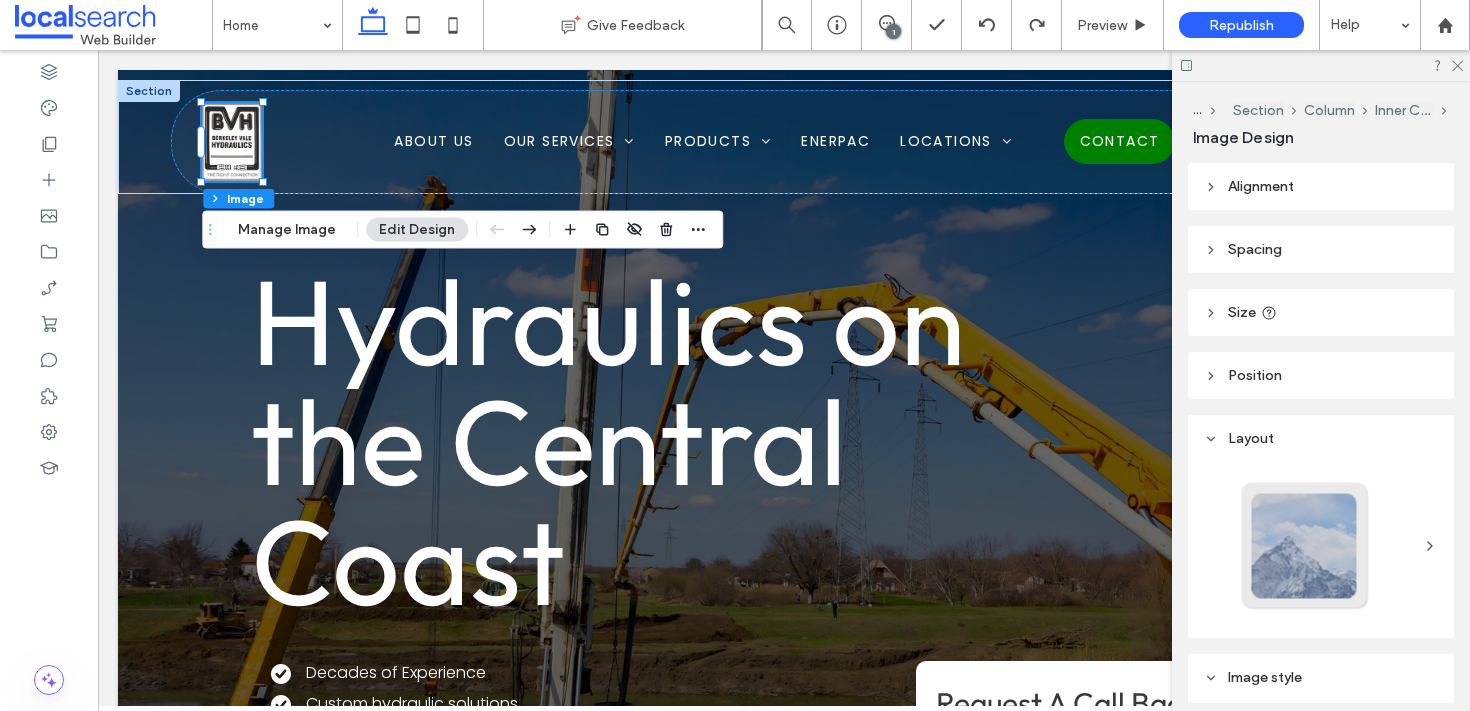 click on "Phone Icon
About Us
Our Services
Hydraulic Cylinder Repairs
Engineering Services
Hydraulic Hose & Fittings
Machining & Fabrication
Manufacturing
Products
V belts
Fittings
Coils
Adapters
Clamps
Nuts
Bolts
Washers
Bushings
Enerpac
Locations
Hydraulic & Hose Repairs Fountaindale
Hydraulic & Hose Repairs Tuggerah
Hydraulic & Hose Repairs Gosford
Hydraulic & Hose Repairs Wyong
Contact
Call [PHONE]
Menu Icon" at bounding box center (784, 3091) 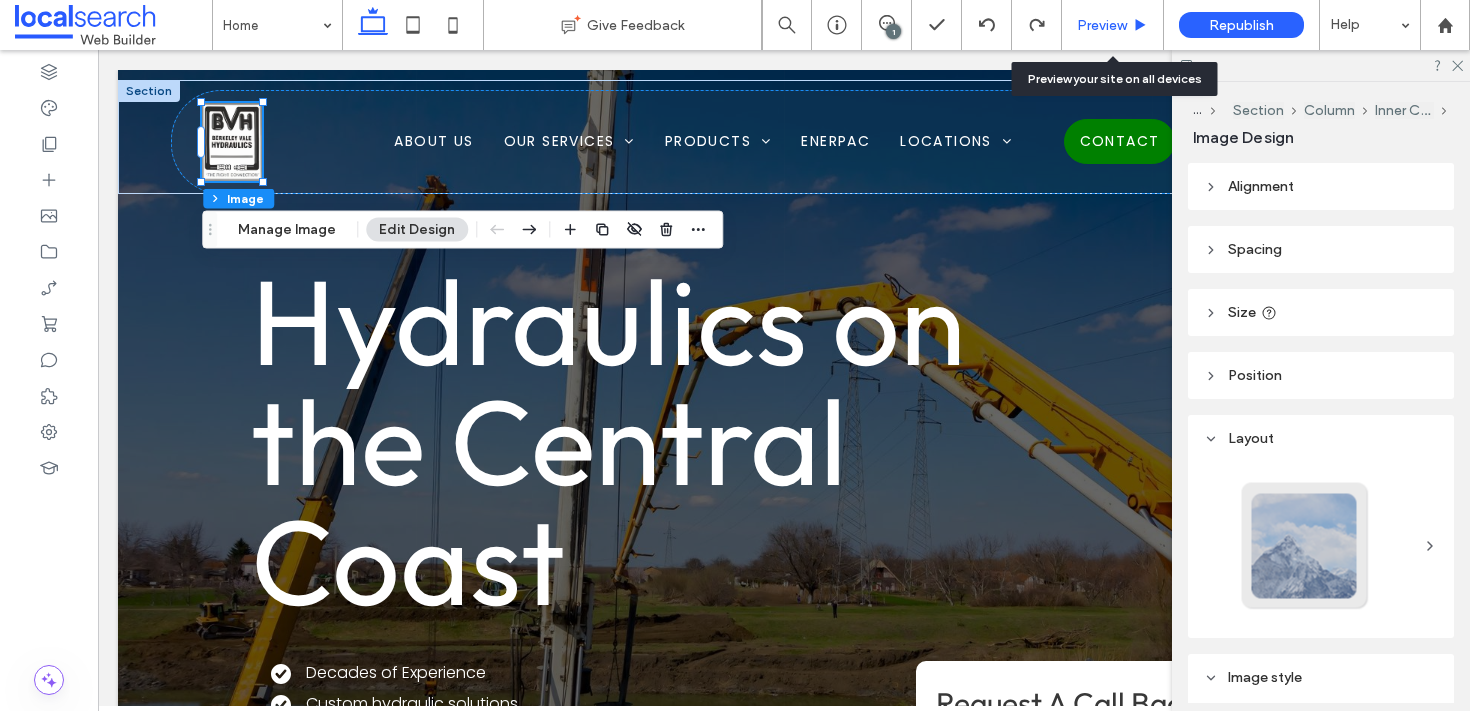 click 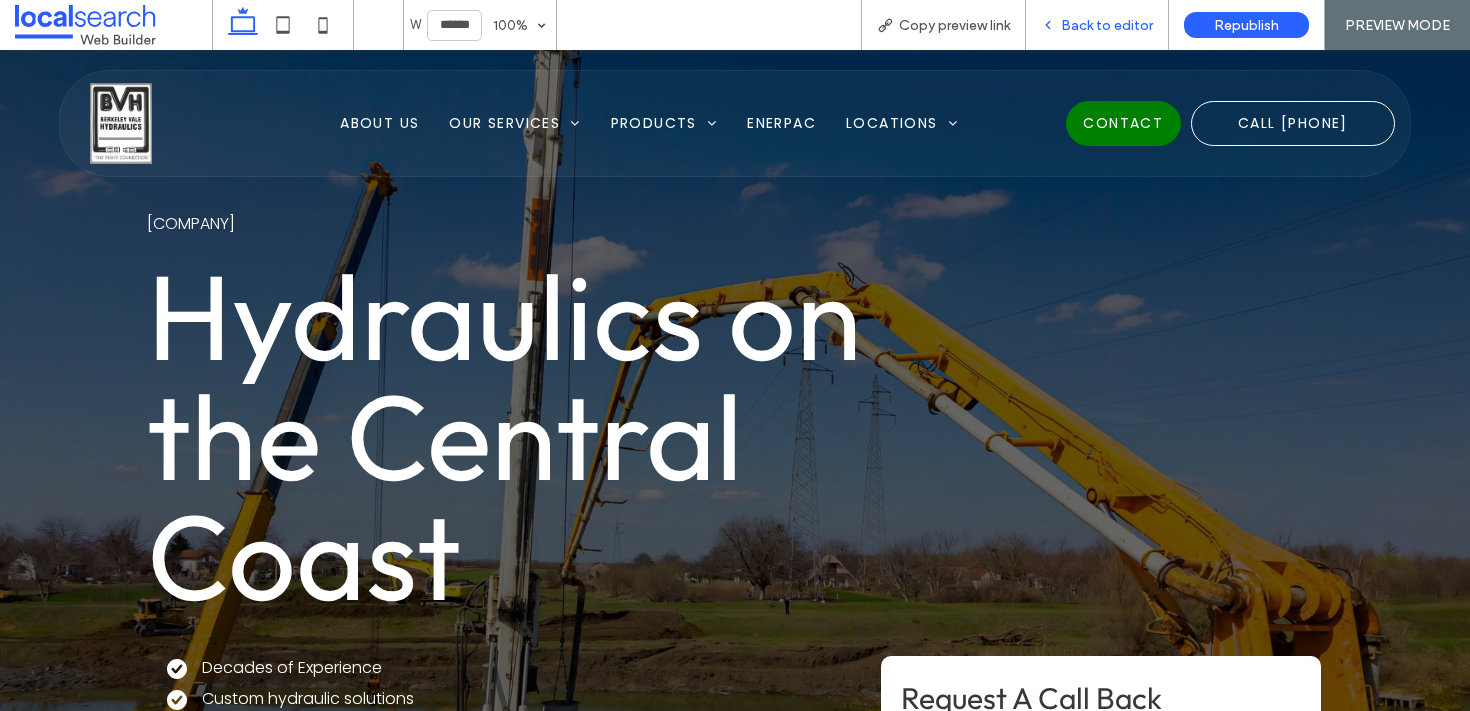 click on "Back to editor" at bounding box center [1097, 25] 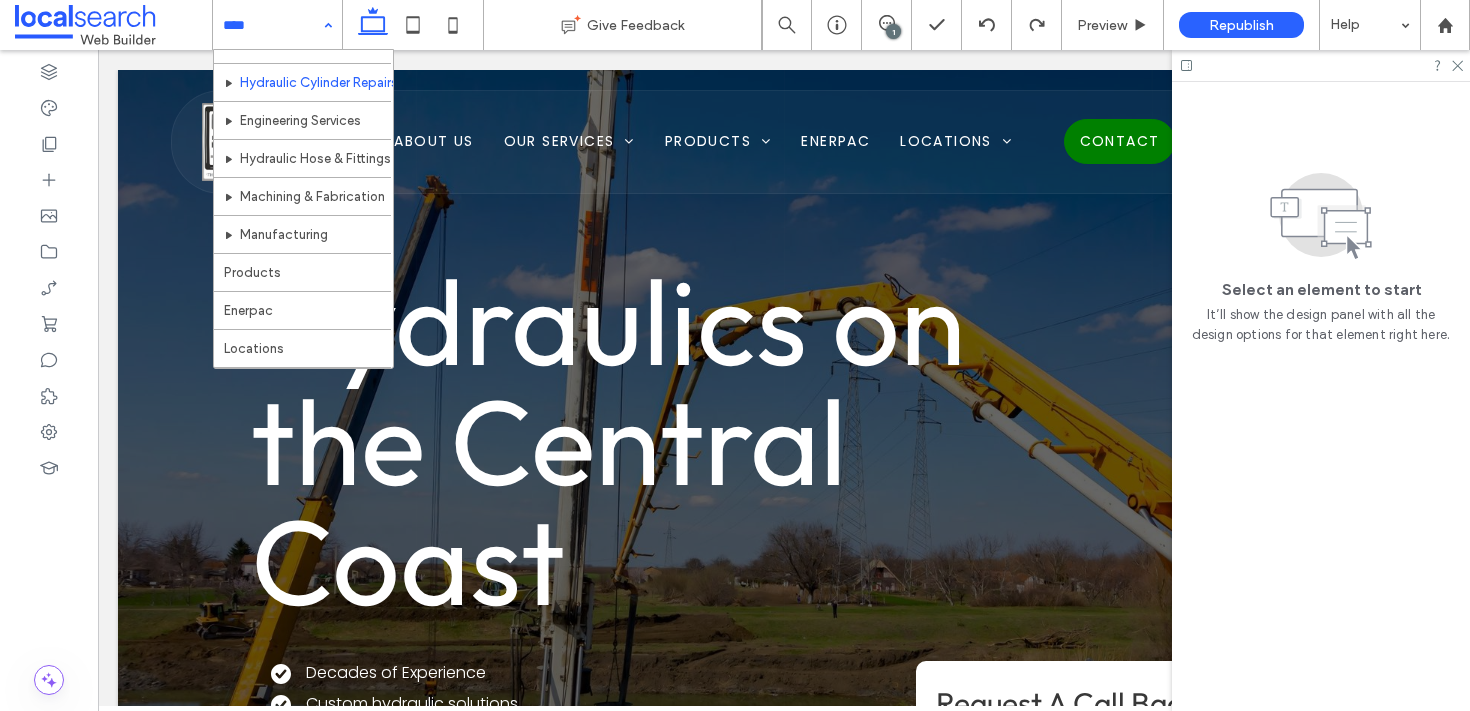 scroll, scrollTop: 121, scrollLeft: 0, axis: vertical 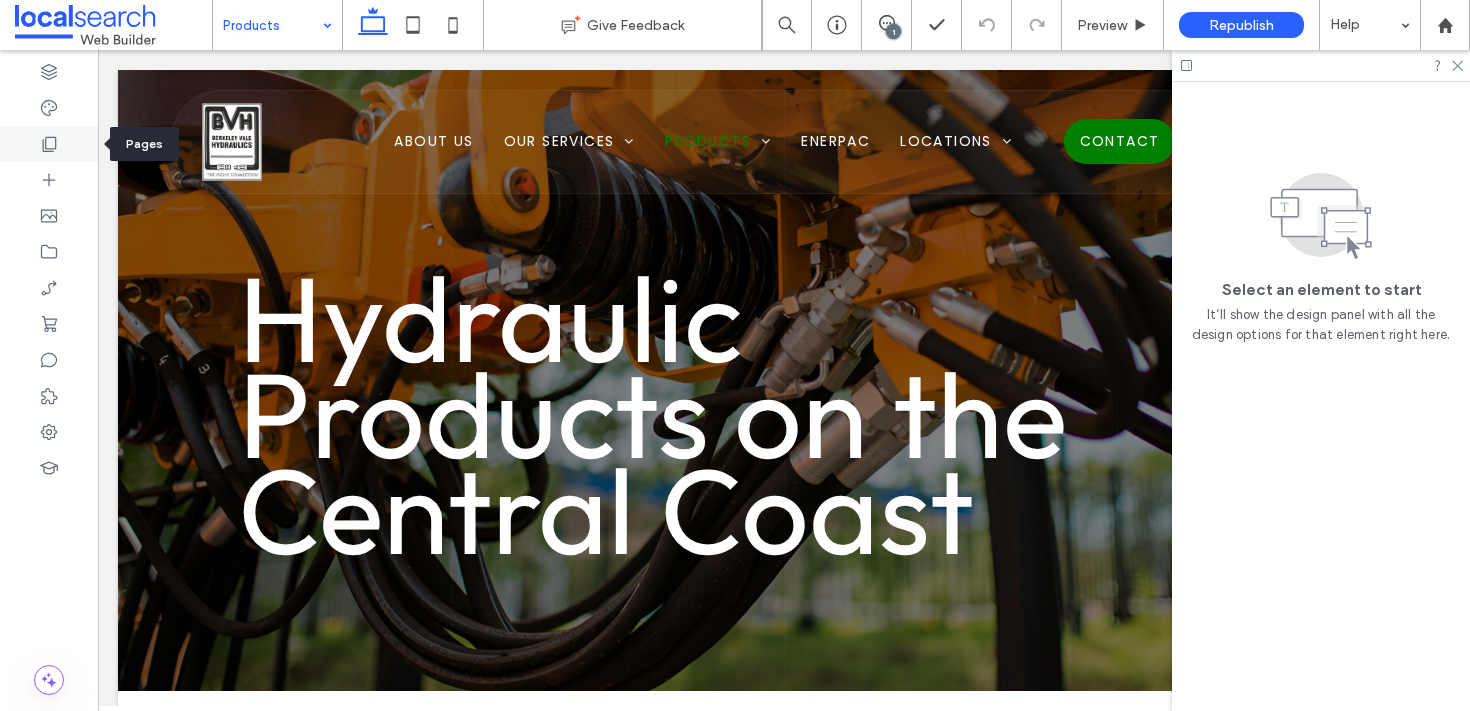 click 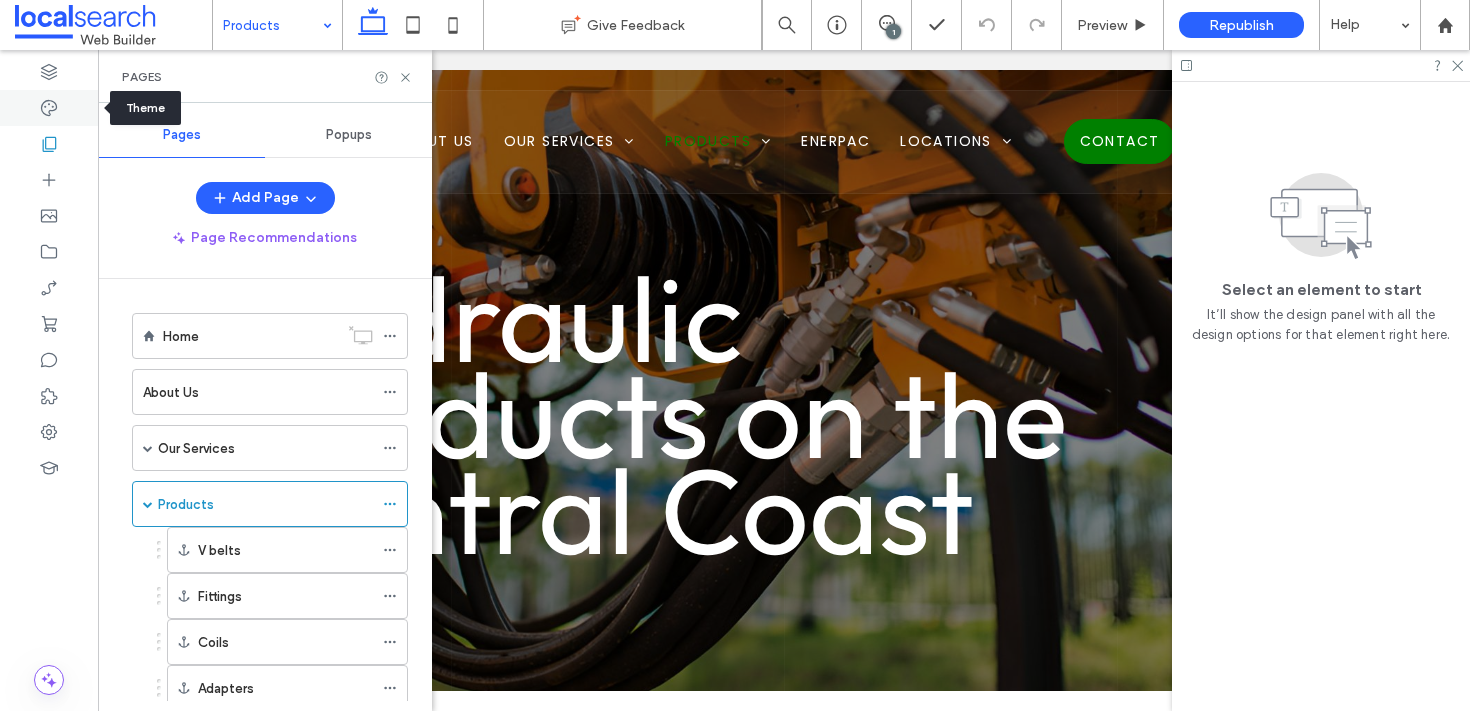 click 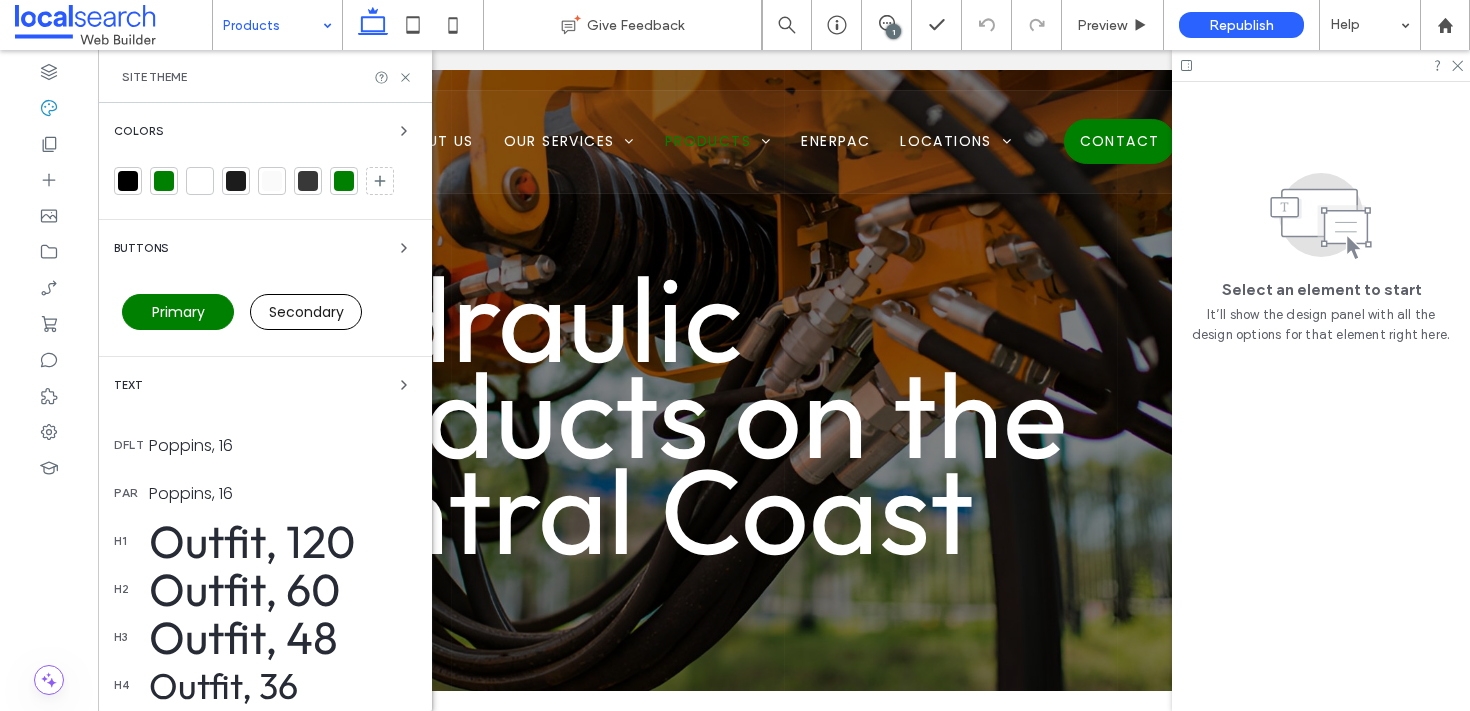 click at bounding box center [164, 181] 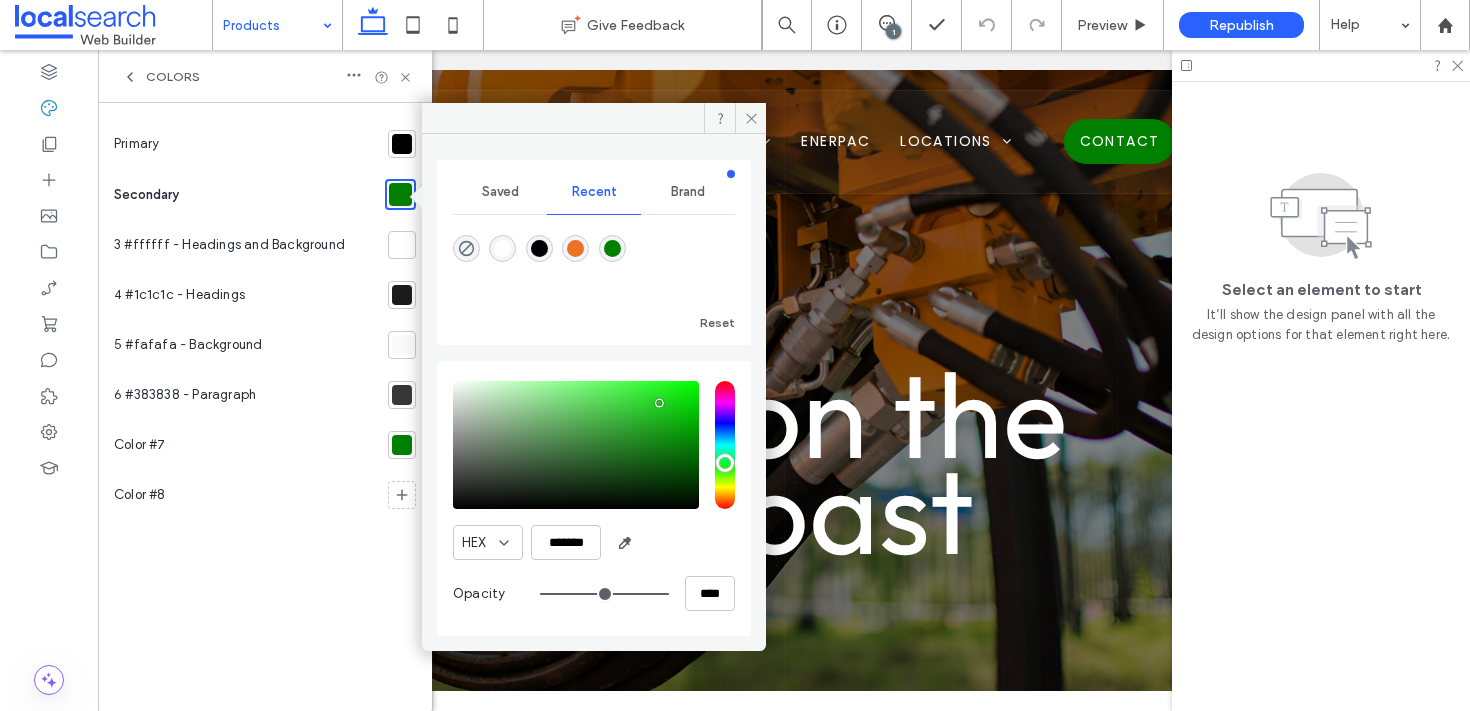 drag, startPoint x: 640, startPoint y: 403, endPoint x: 672, endPoint y: 400, distance: 32.140316 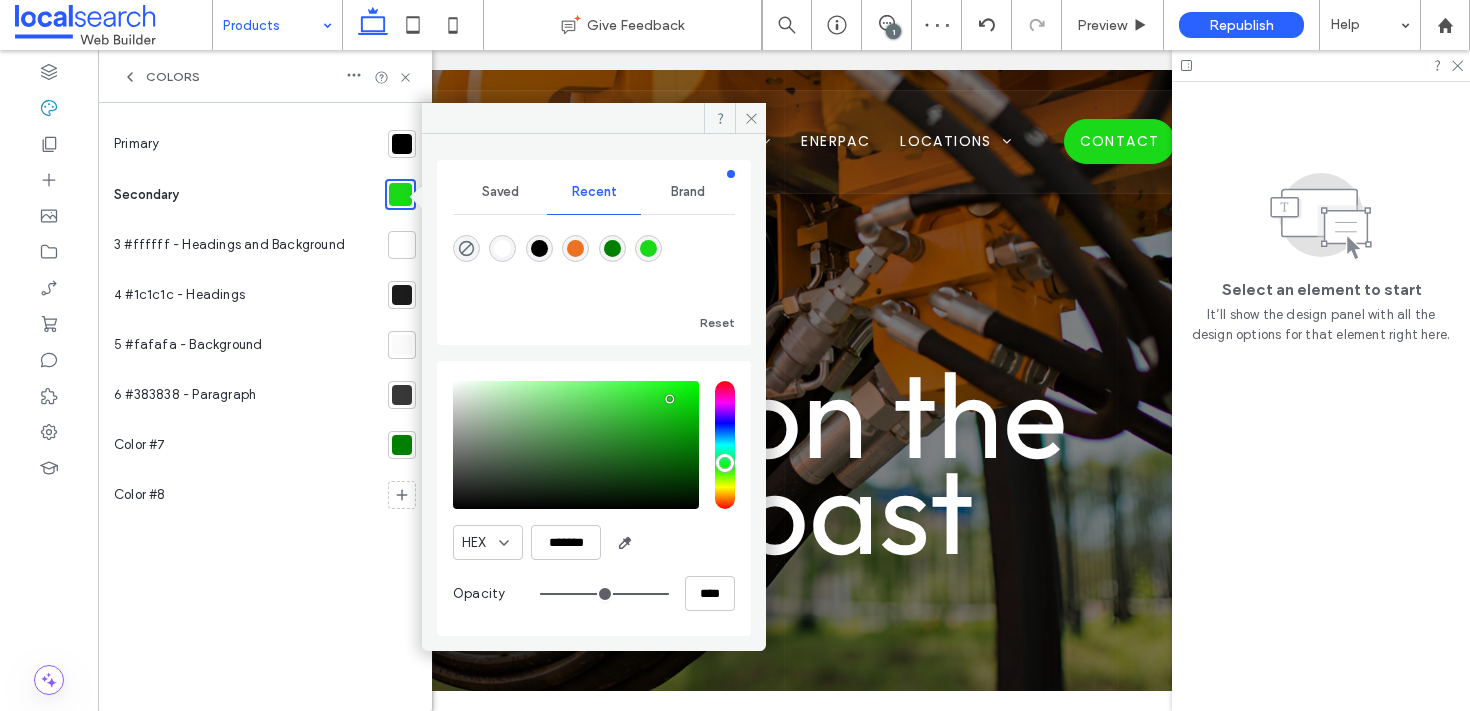drag, startPoint x: 650, startPoint y: 392, endPoint x: 673, endPoint y: 400, distance: 24.351591 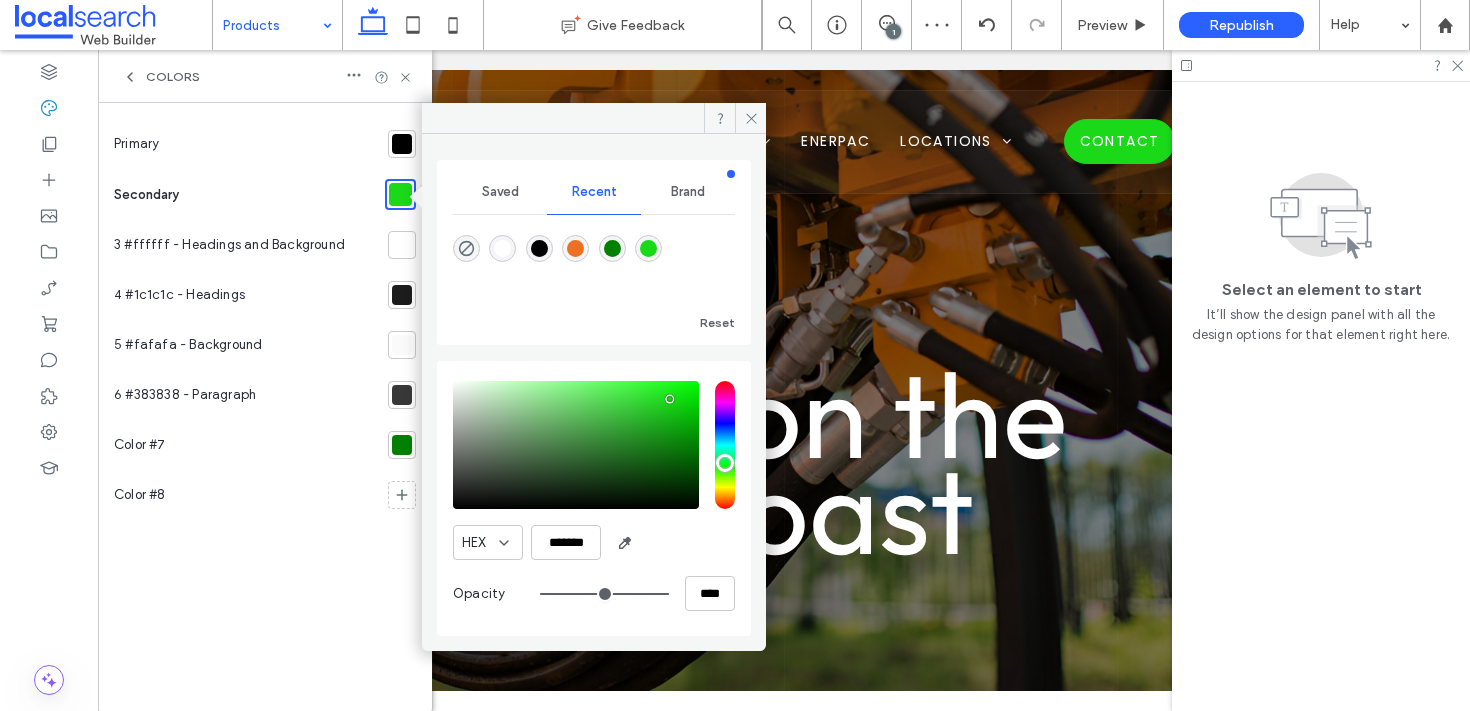 click at bounding box center [576, 445] 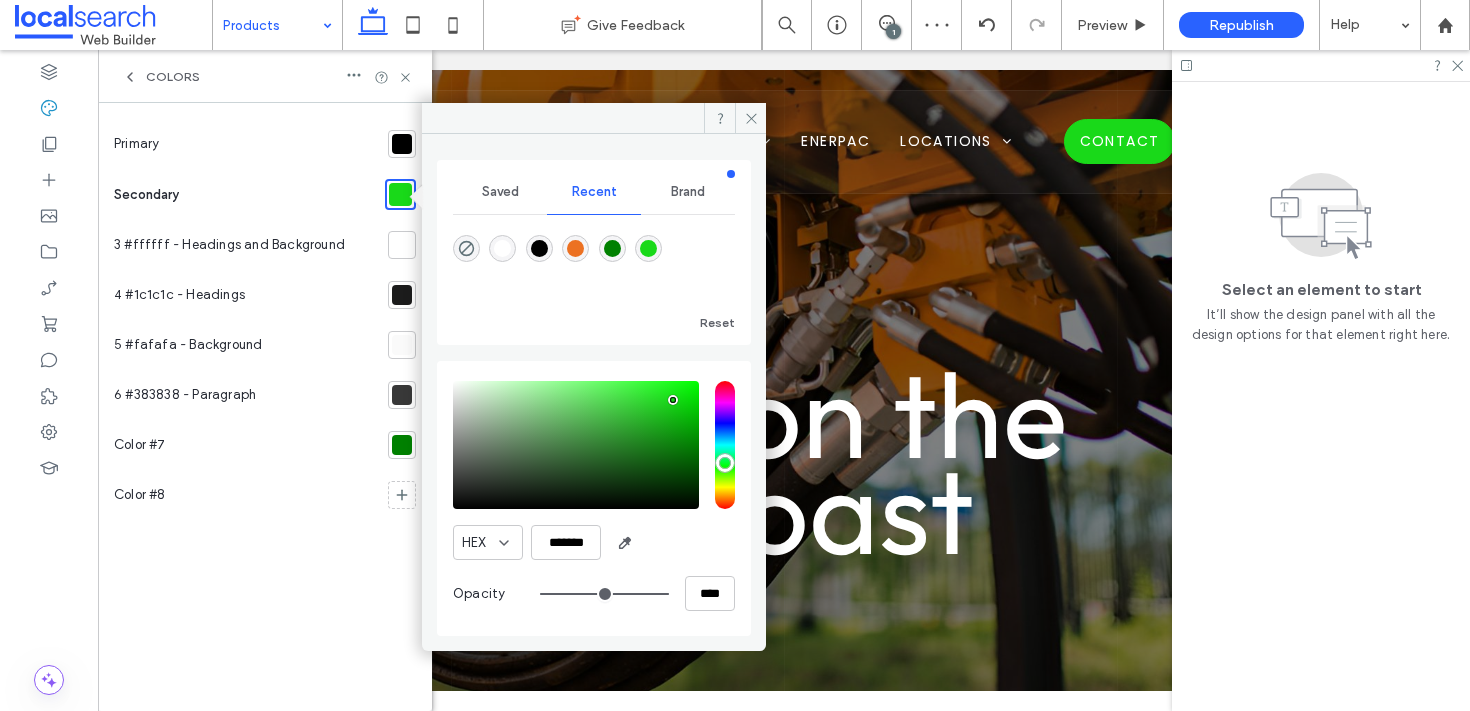 click at bounding box center [673, 400] 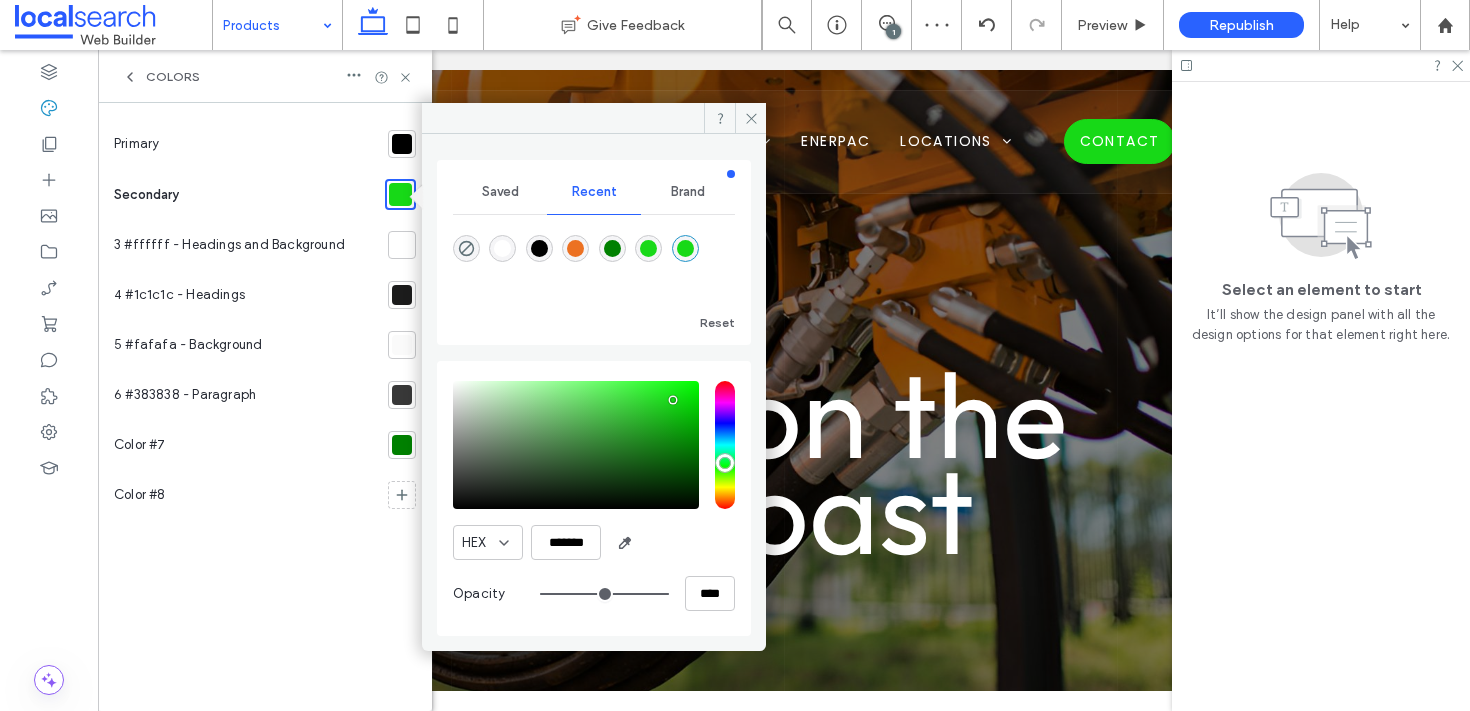 click at bounding box center [612, 248] 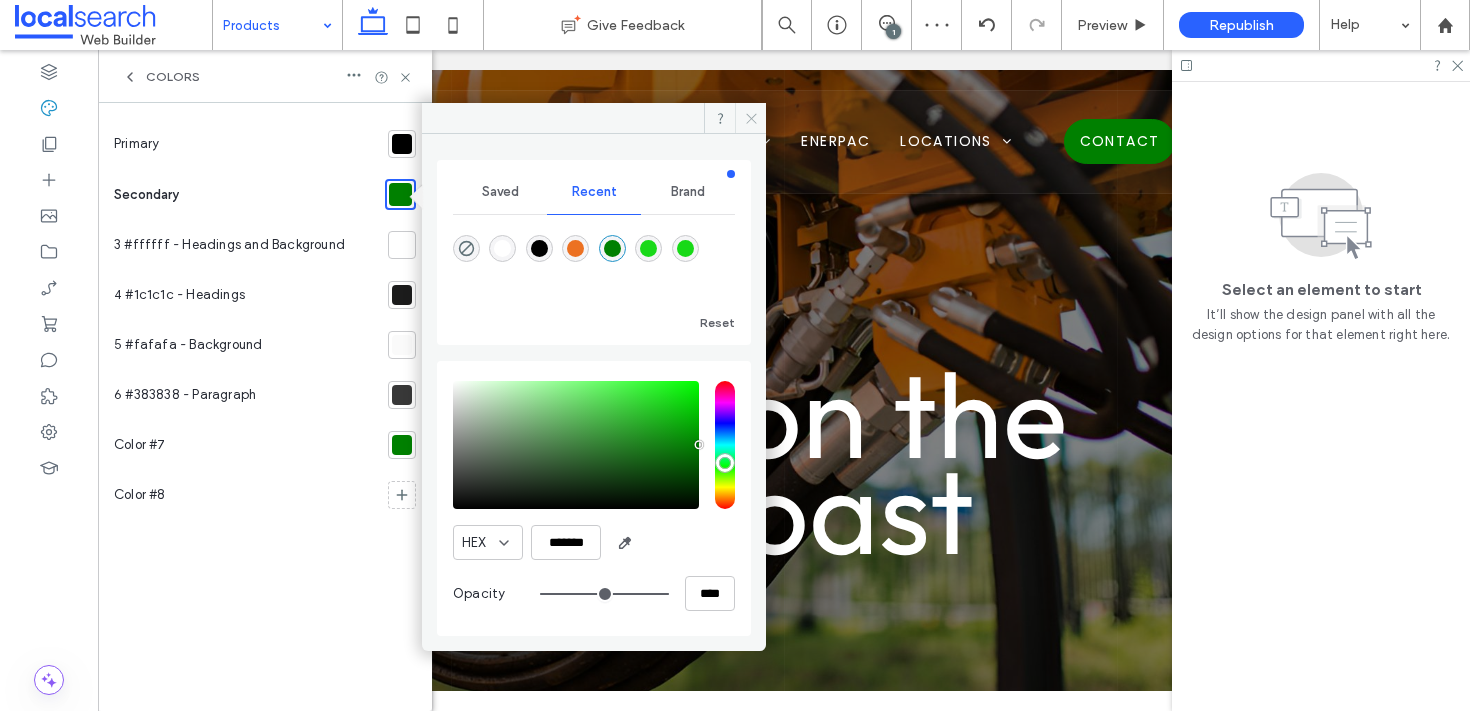 click 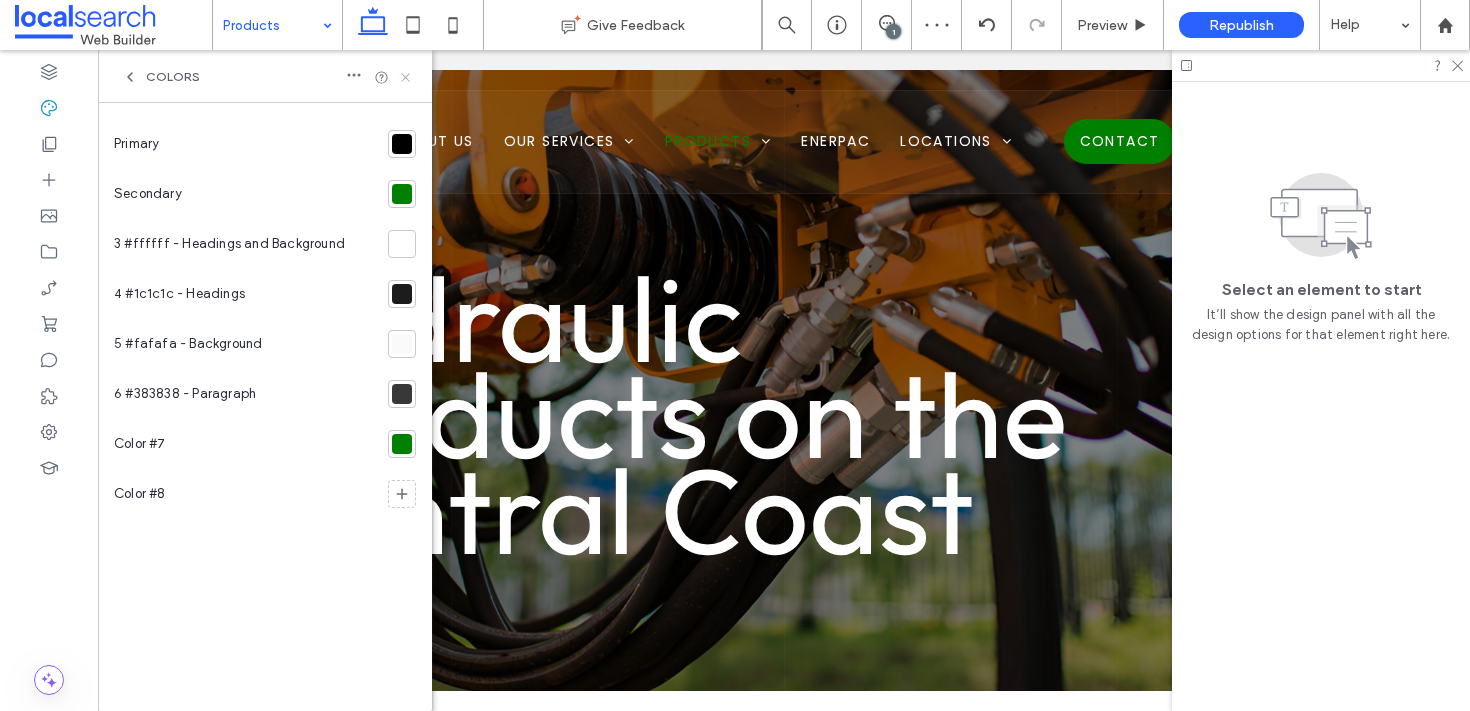 click 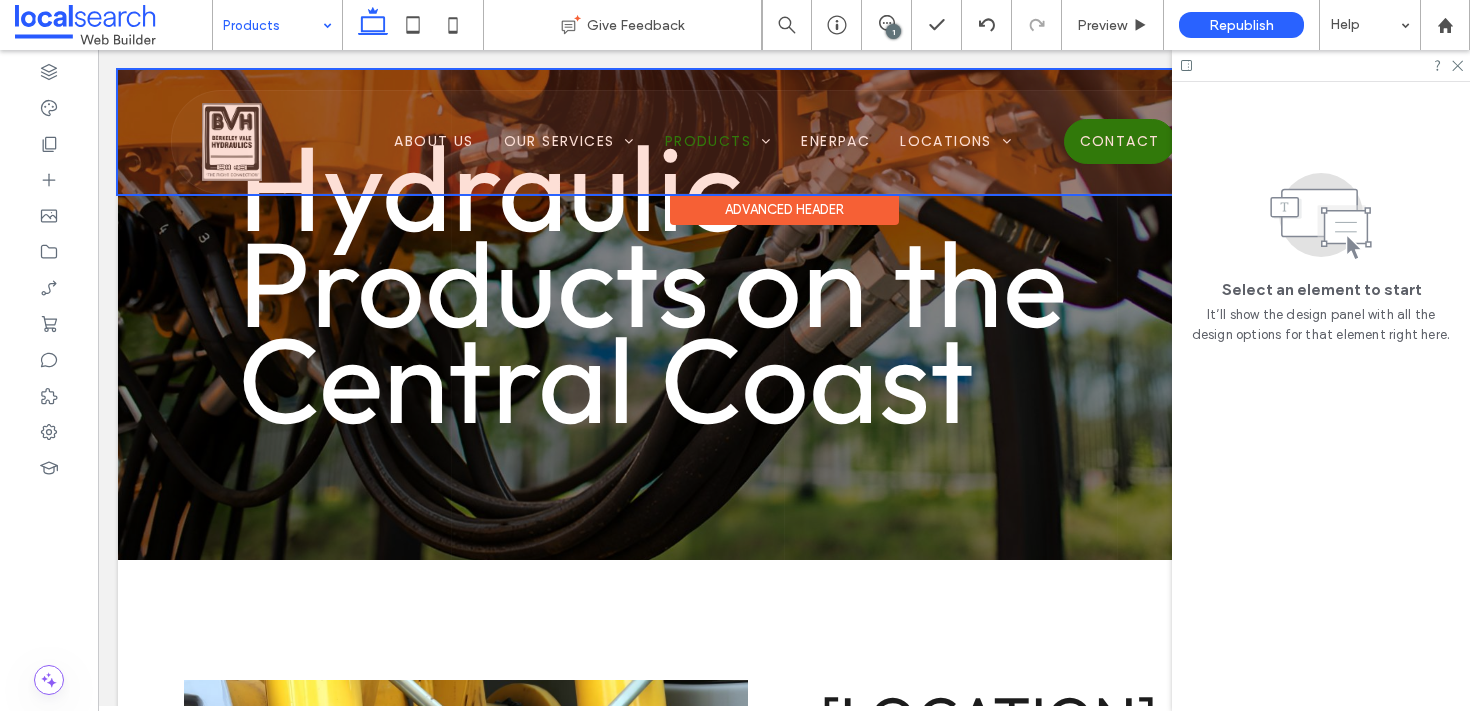 scroll, scrollTop: 0, scrollLeft: 0, axis: both 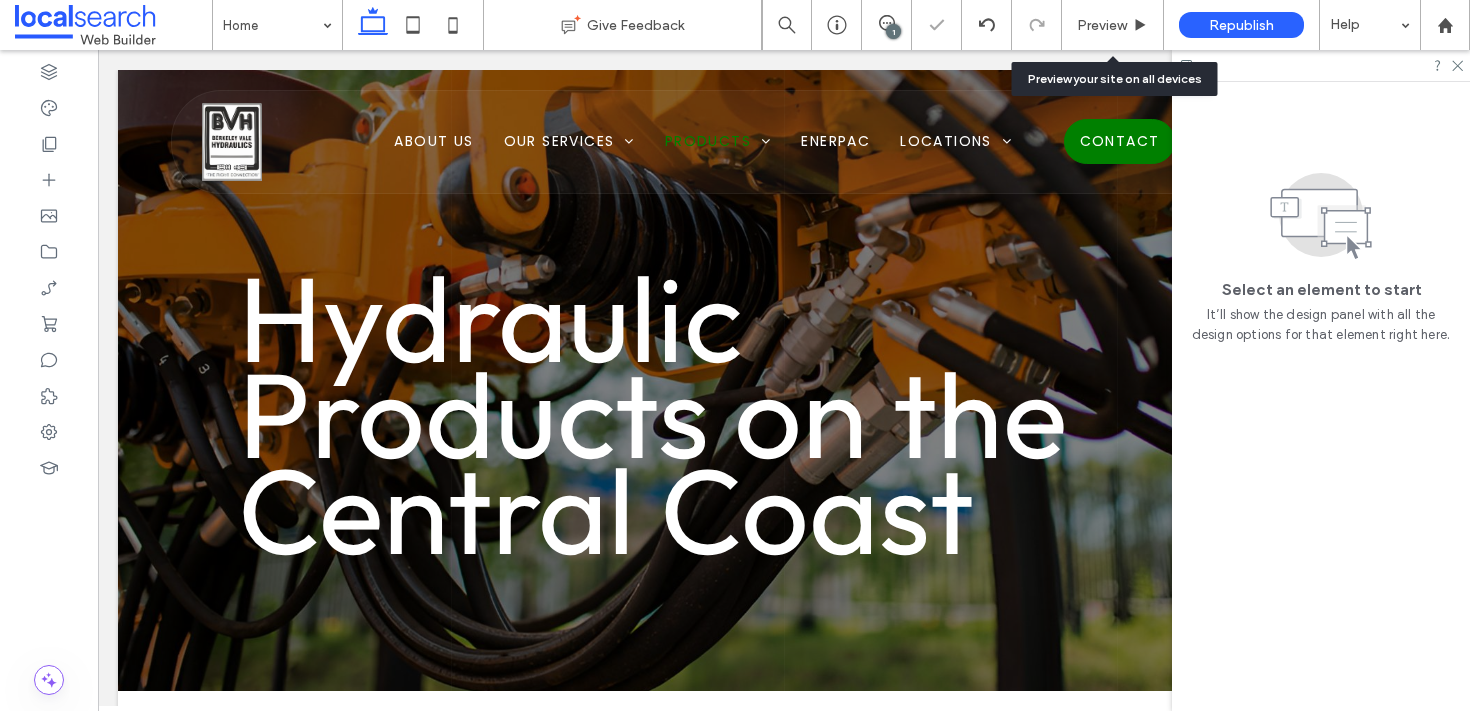 click on "Preview" at bounding box center (1102, 25) 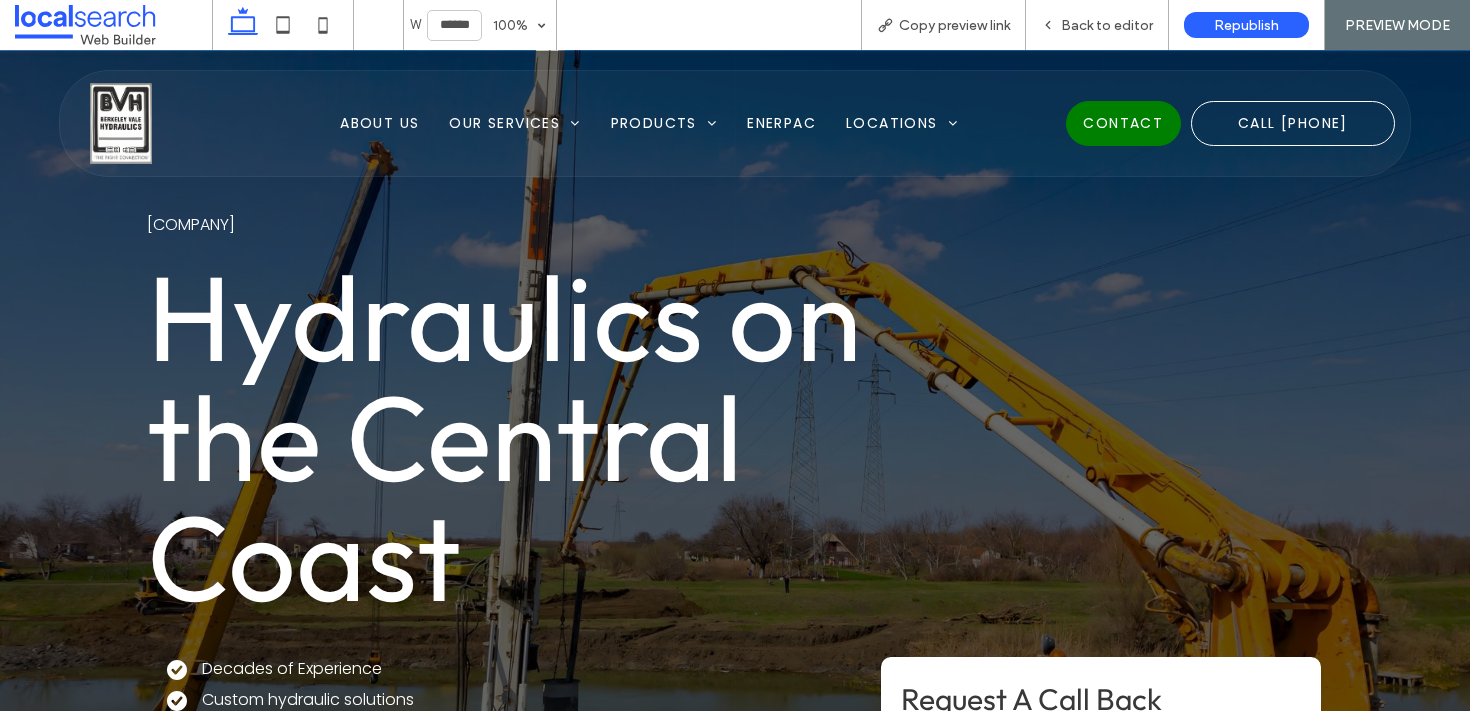 scroll, scrollTop: 0, scrollLeft: 0, axis: both 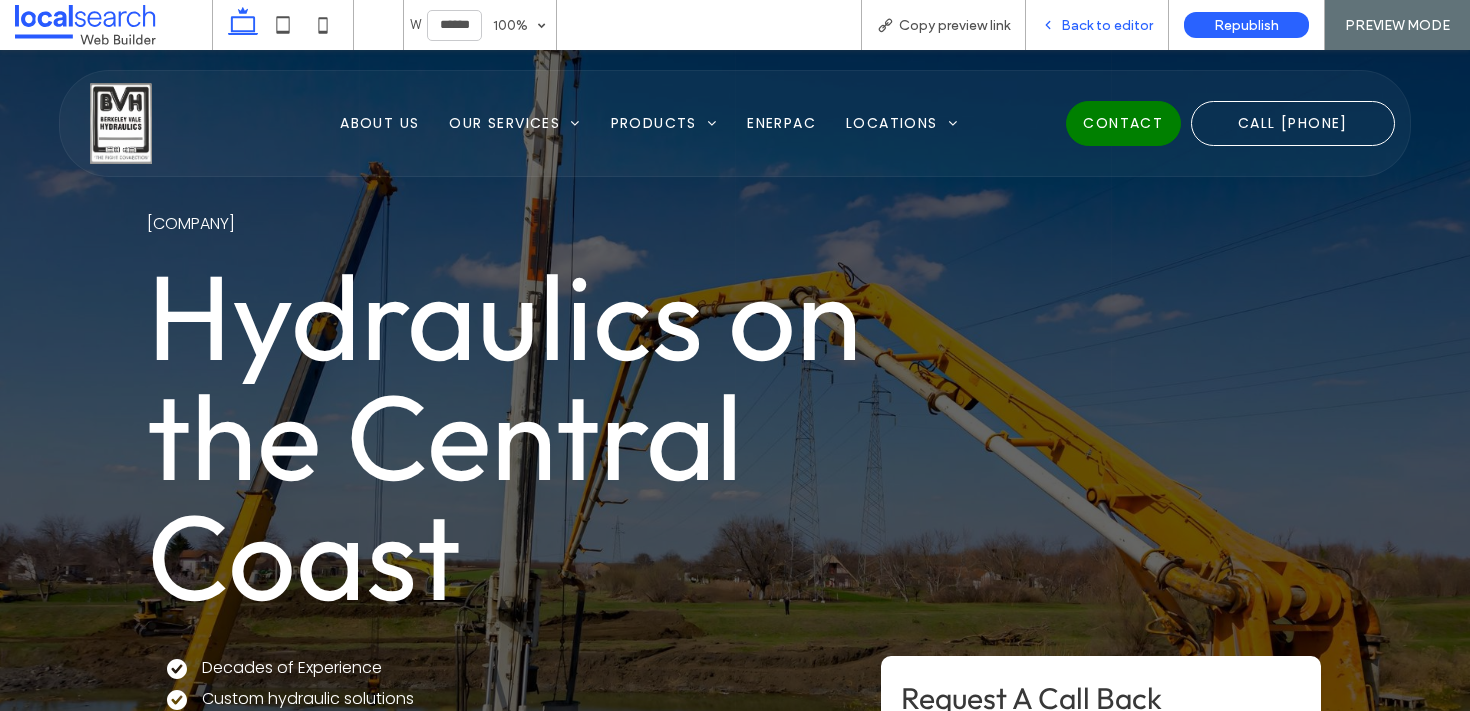 click on "Back to editor" at bounding box center [1107, 25] 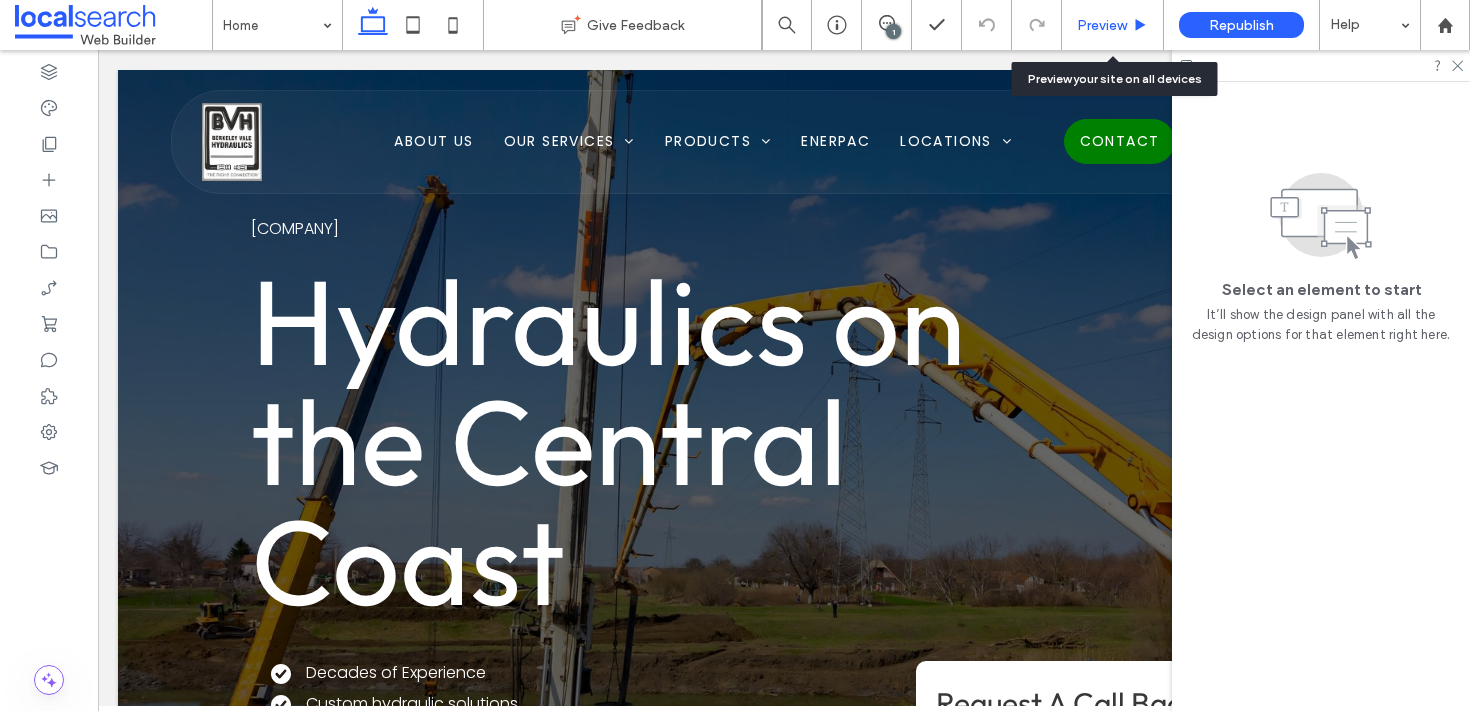 click on "Preview" at bounding box center (1112, 25) 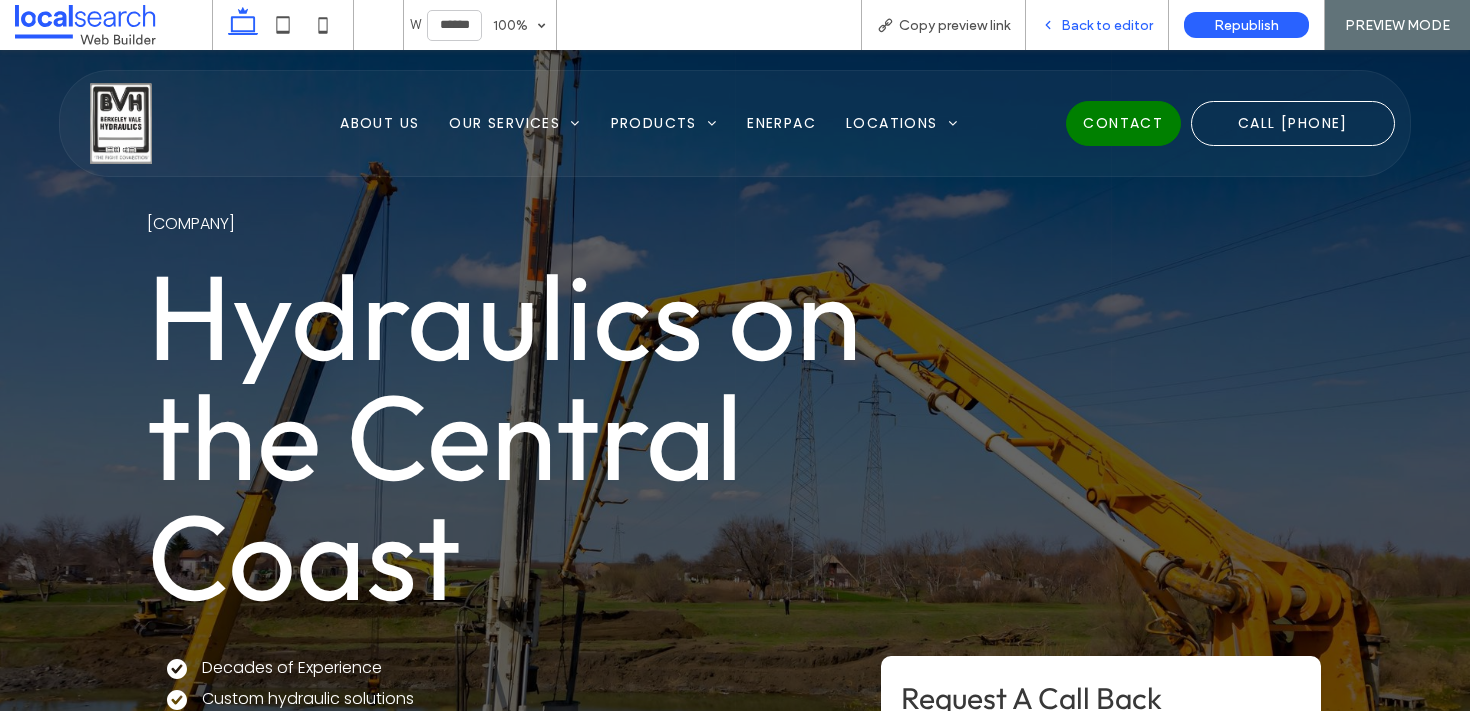 click on "Back to editor" at bounding box center (1107, 25) 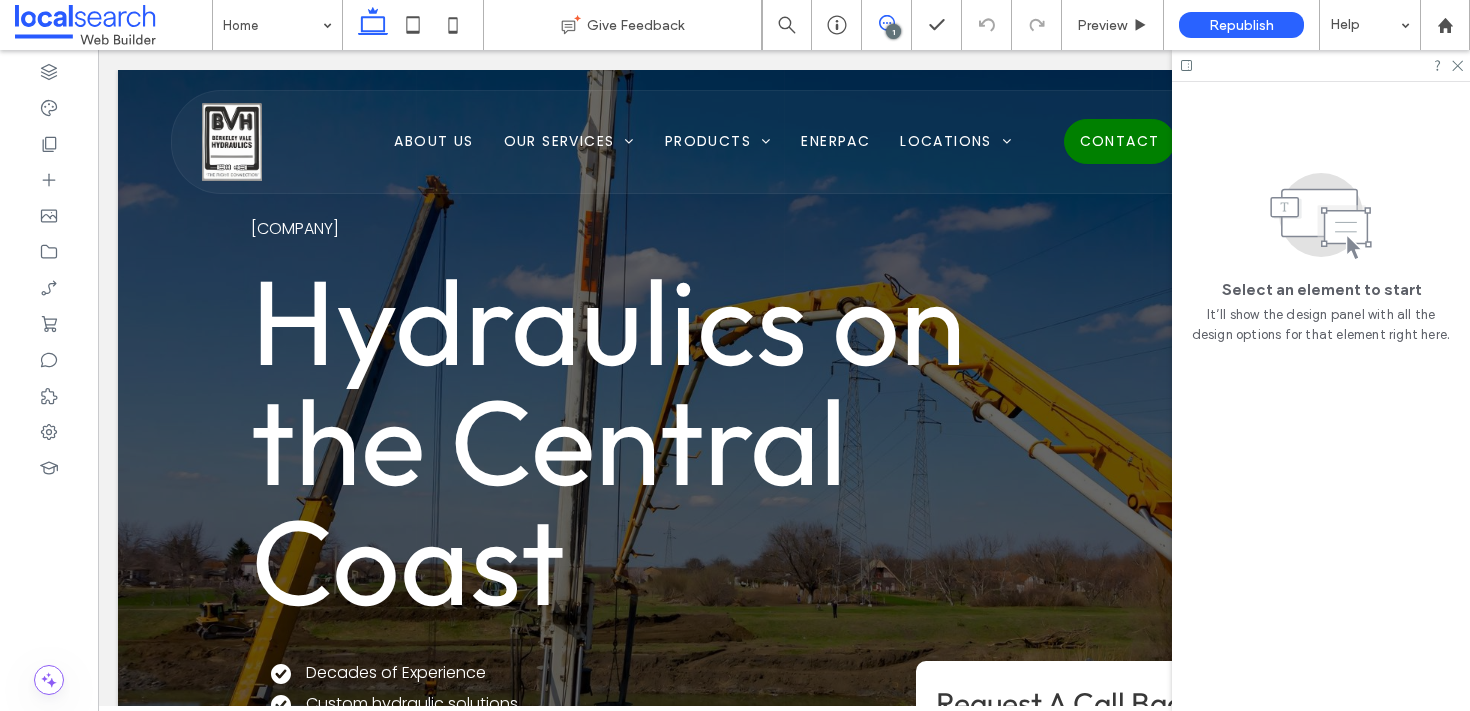 click 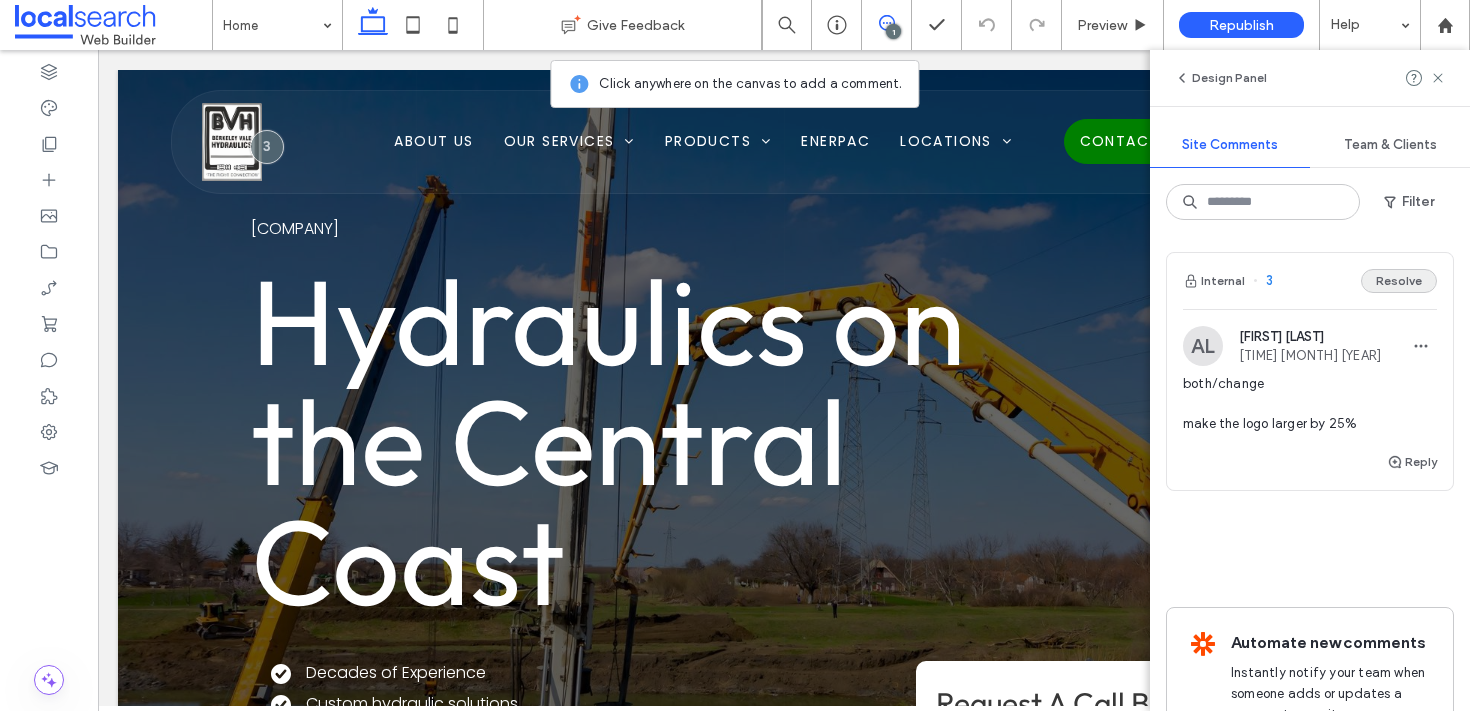 click on "Resolve" at bounding box center [1399, 281] 